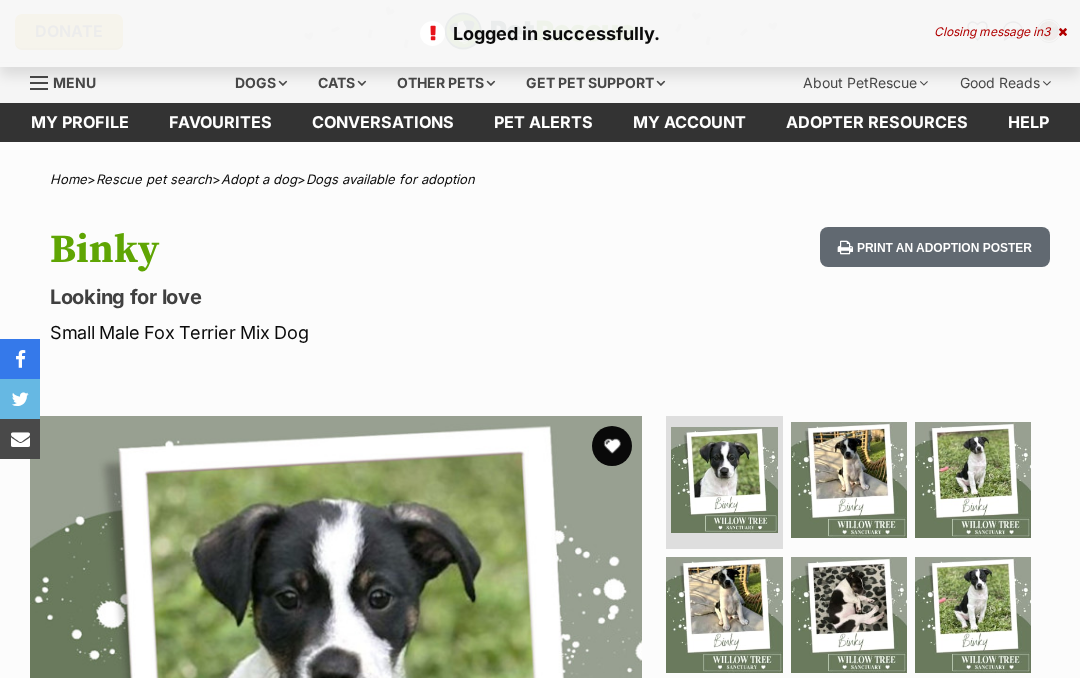 scroll, scrollTop: 0, scrollLeft: 0, axis: both 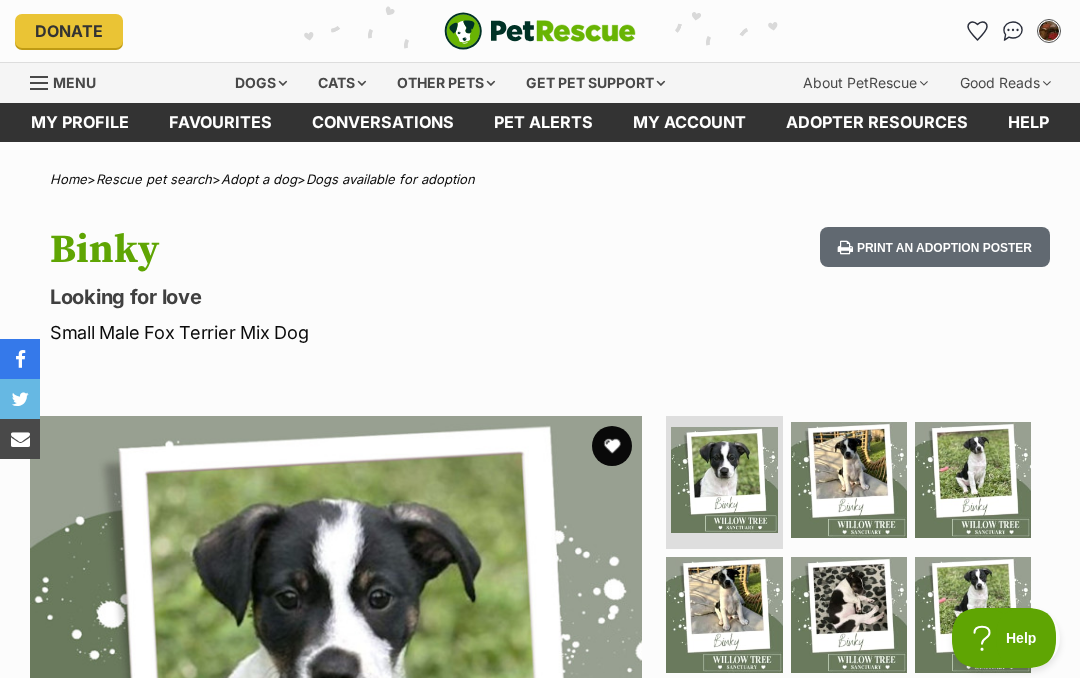 click on "Favourites" at bounding box center [220, 122] 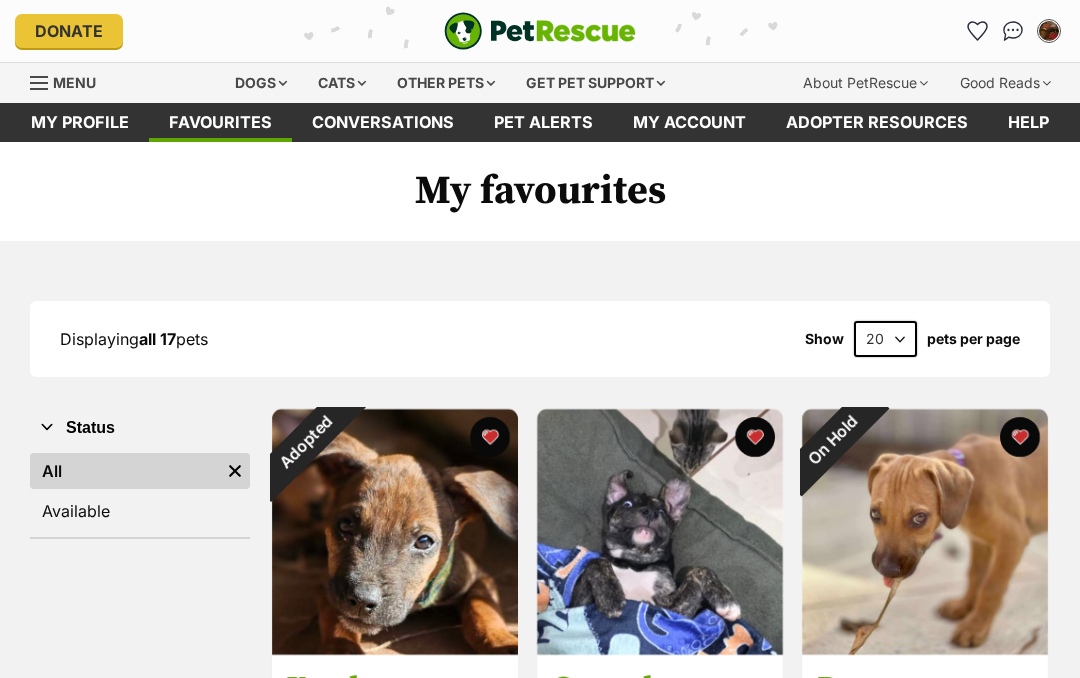 scroll, scrollTop: 0, scrollLeft: 0, axis: both 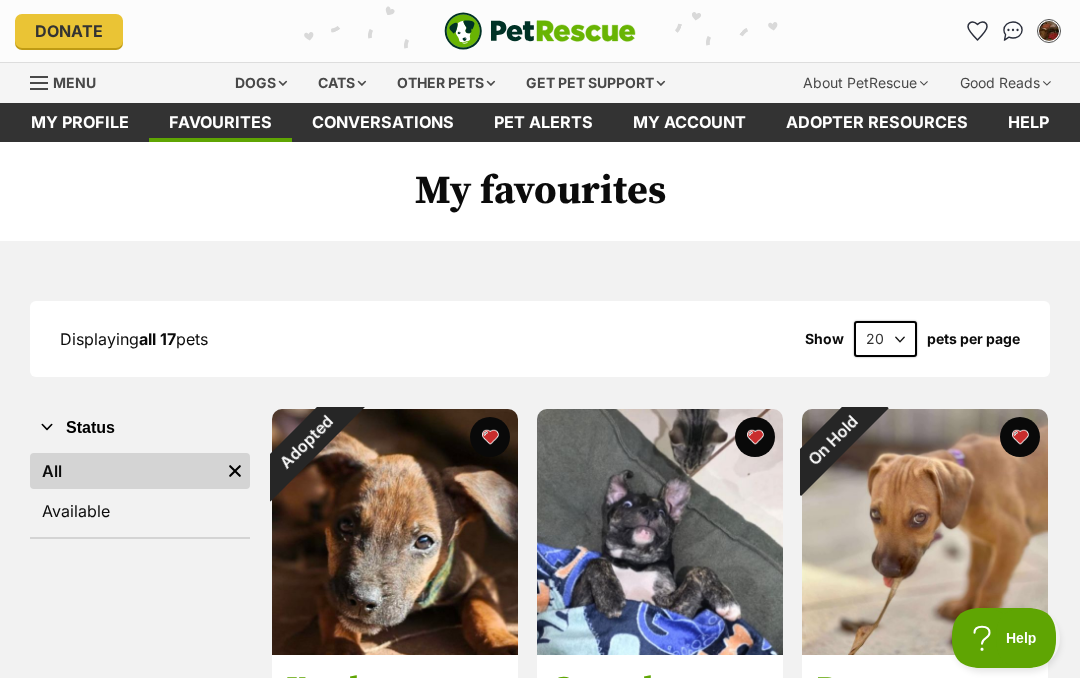 click on "Dogs" at bounding box center [261, 83] 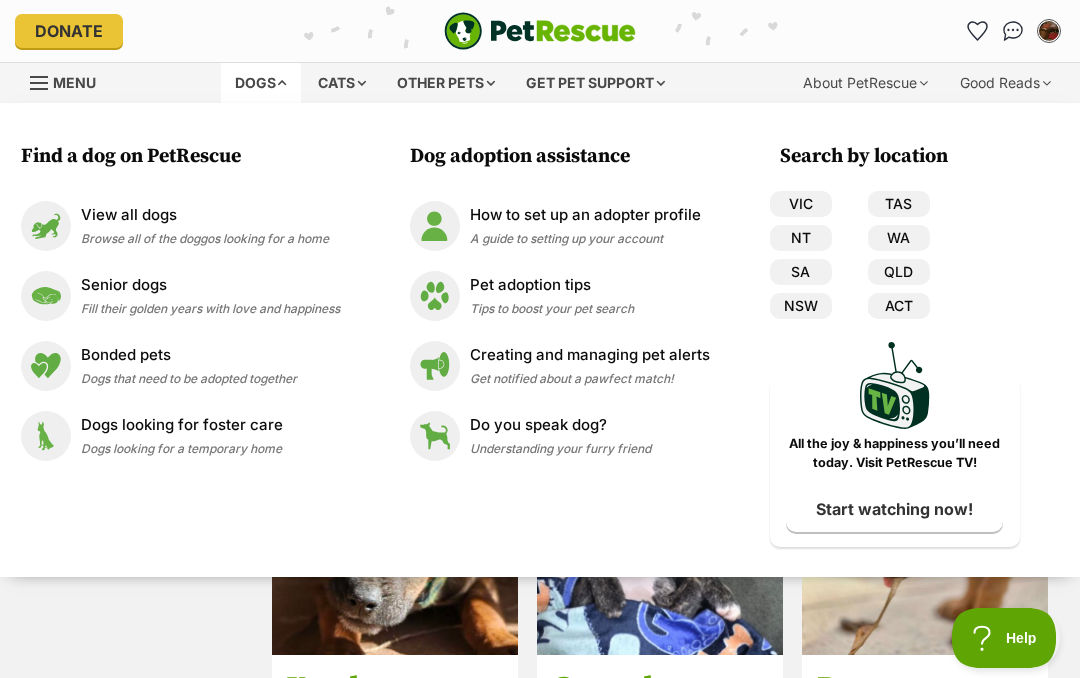 click on "Browse all of the doggos looking for a home" at bounding box center (205, 238) 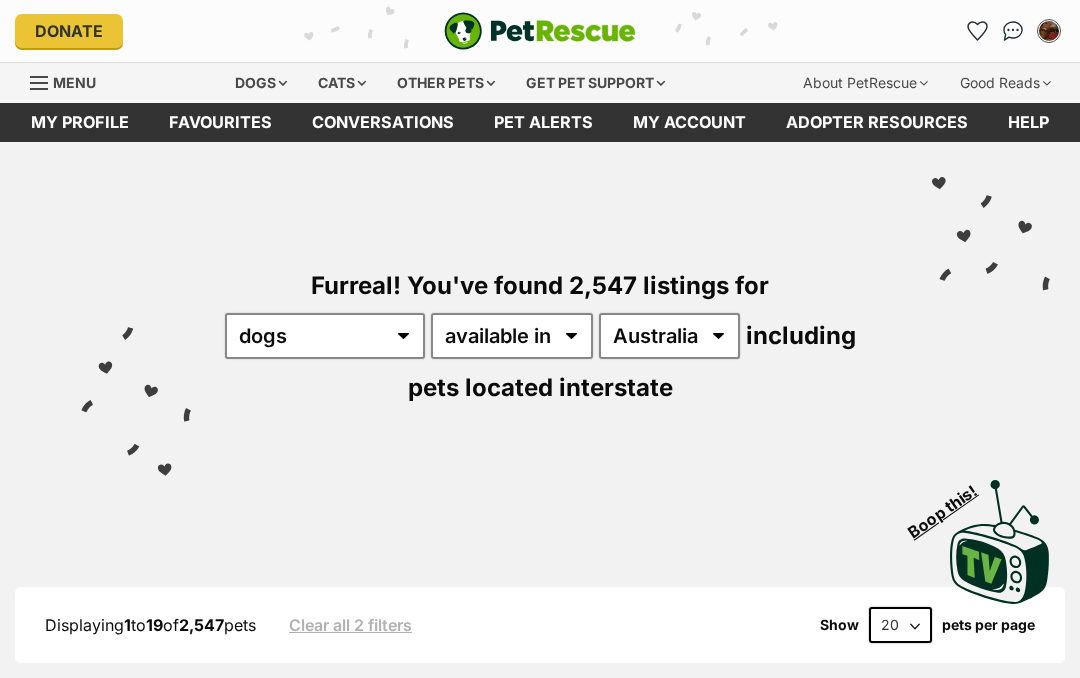 scroll, scrollTop: 0, scrollLeft: 0, axis: both 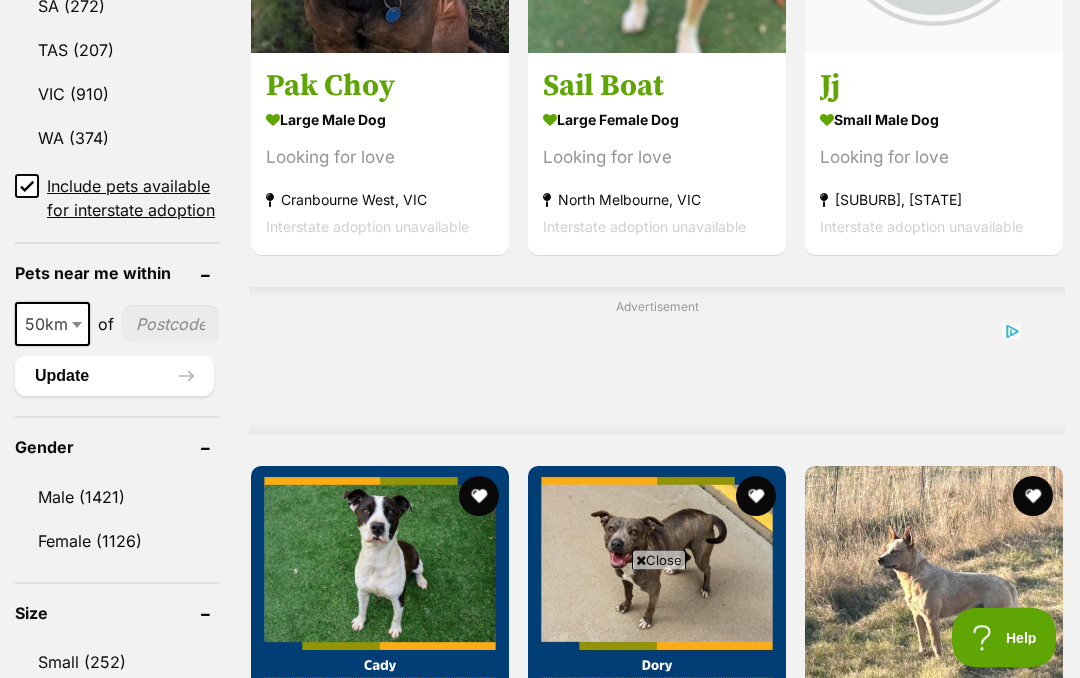 click on "Male (1421)" at bounding box center (117, 498) 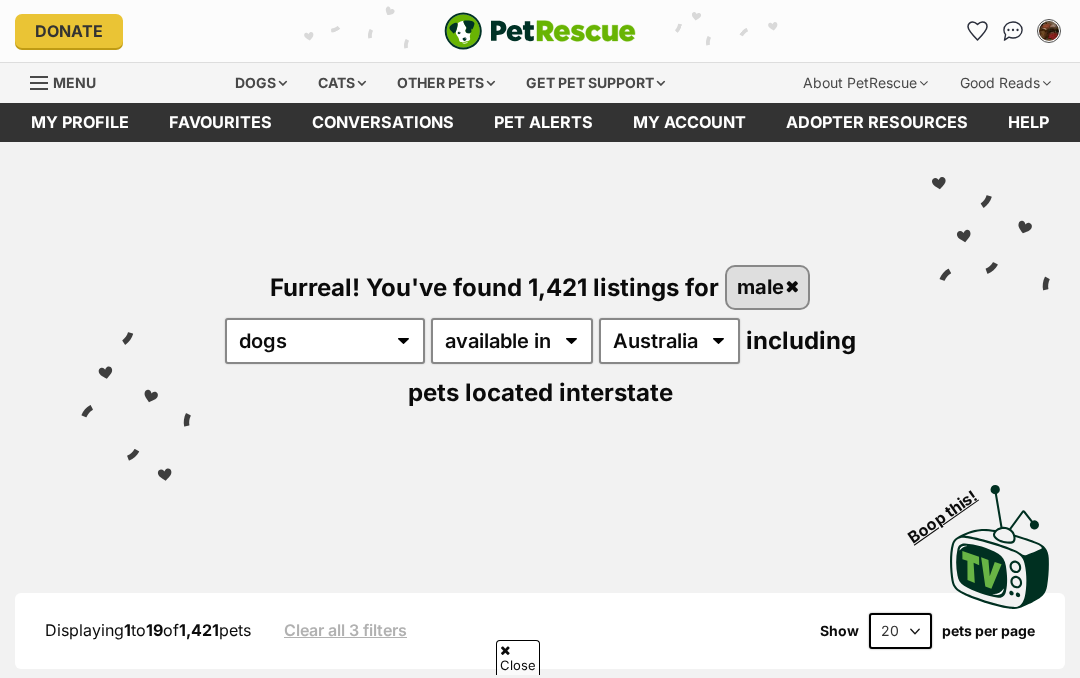 scroll, scrollTop: 305, scrollLeft: 0, axis: vertical 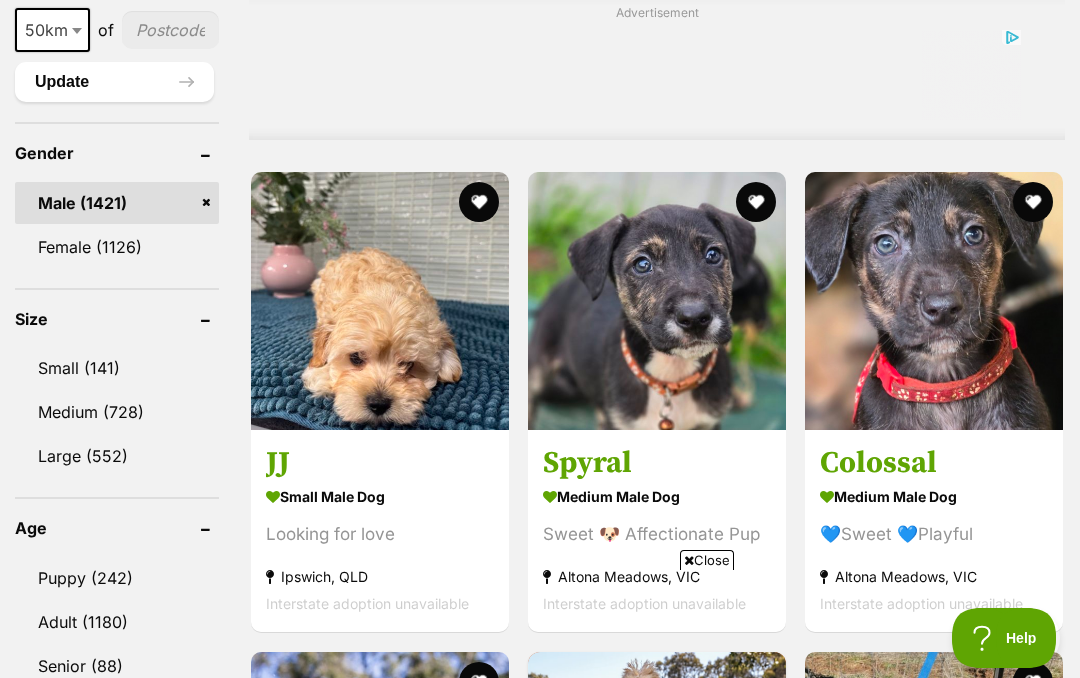 click on "Small (141)" at bounding box center (117, 368) 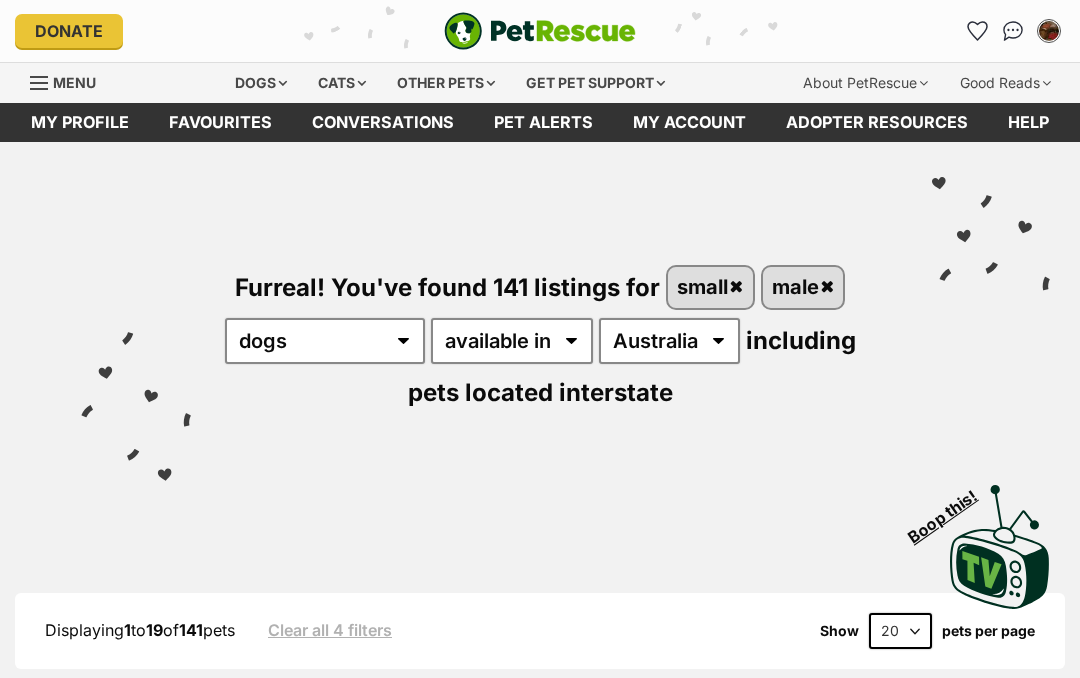 scroll, scrollTop: 0, scrollLeft: 0, axis: both 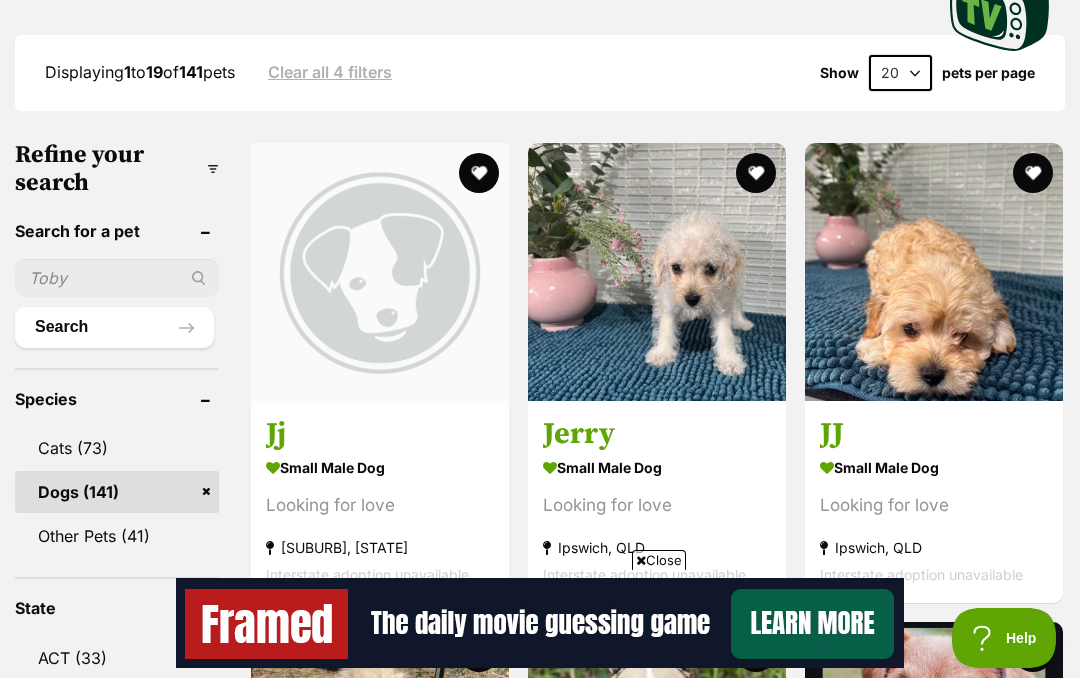click at bounding box center (657, 272) 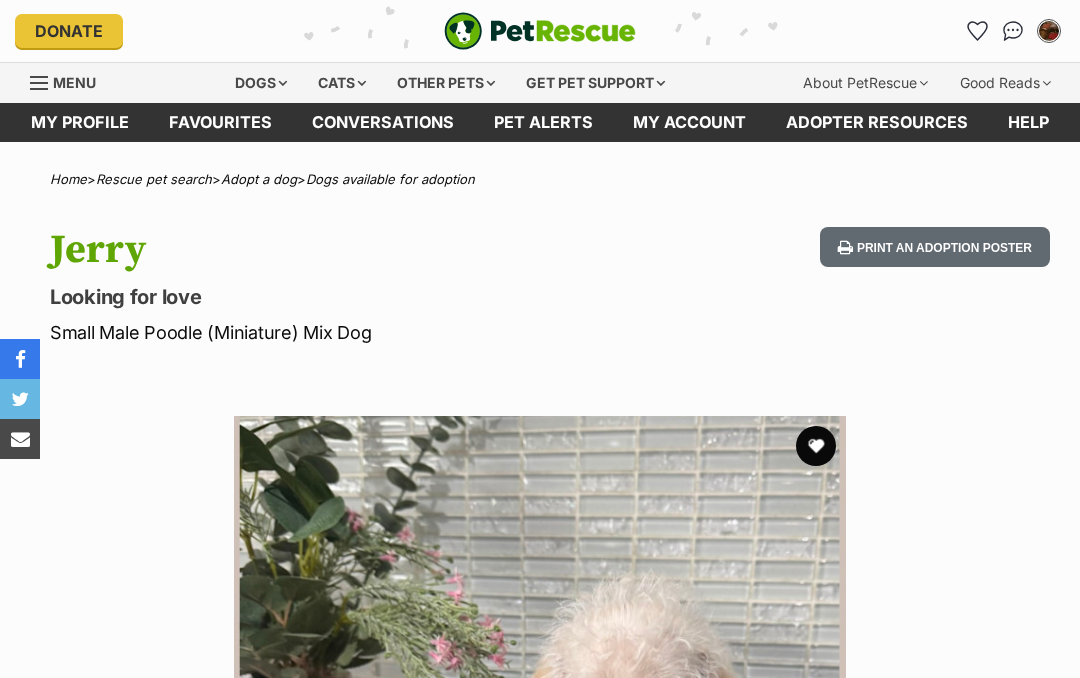 scroll, scrollTop: 0, scrollLeft: 0, axis: both 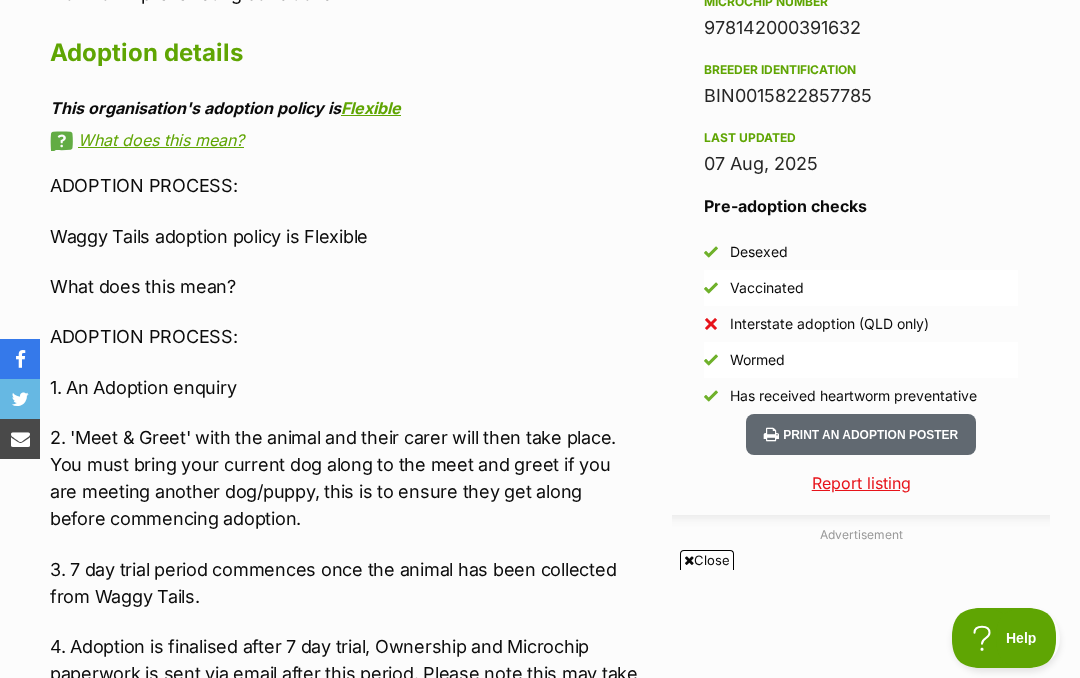 click on "Print an adoption poster" at bounding box center (861, 434) 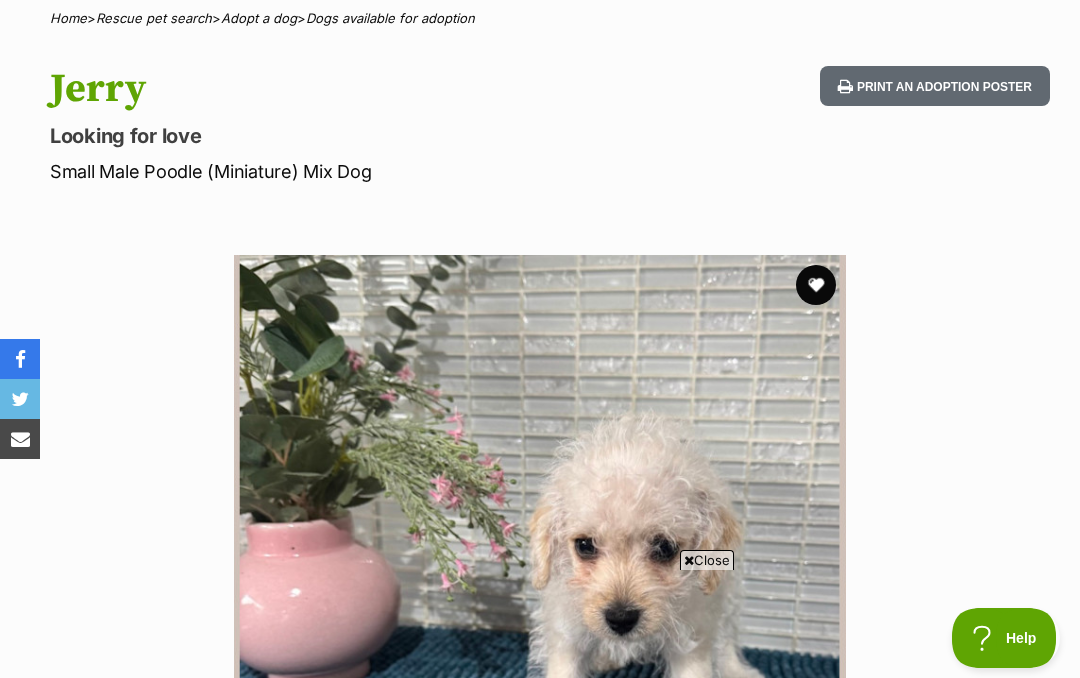 scroll, scrollTop: 147, scrollLeft: 0, axis: vertical 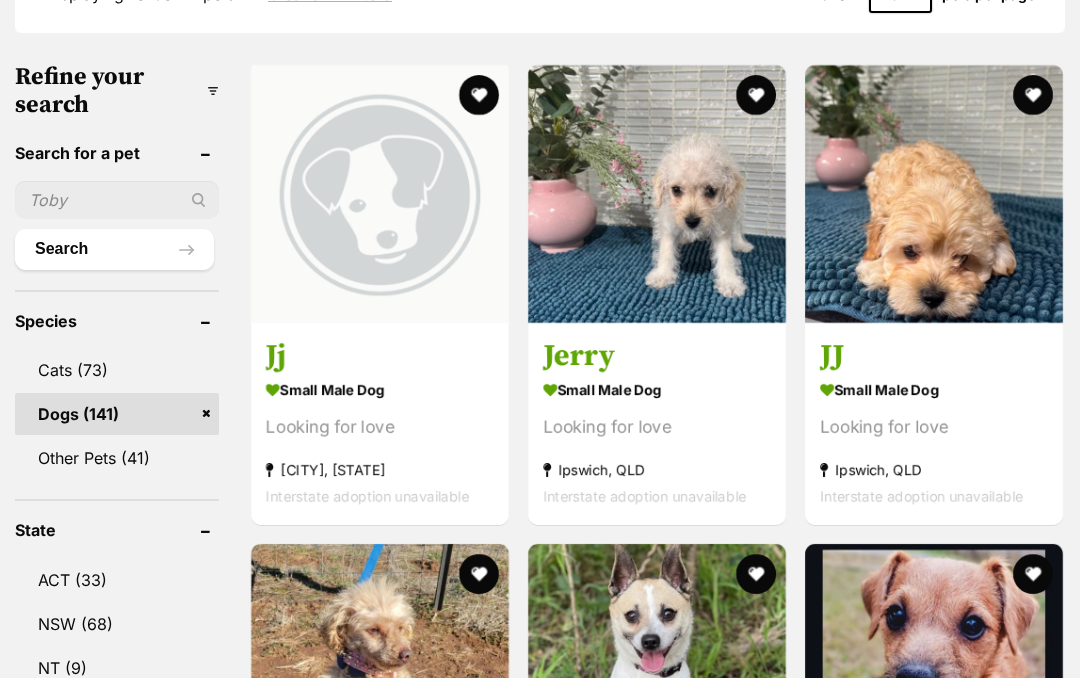 click at bounding box center [934, 194] 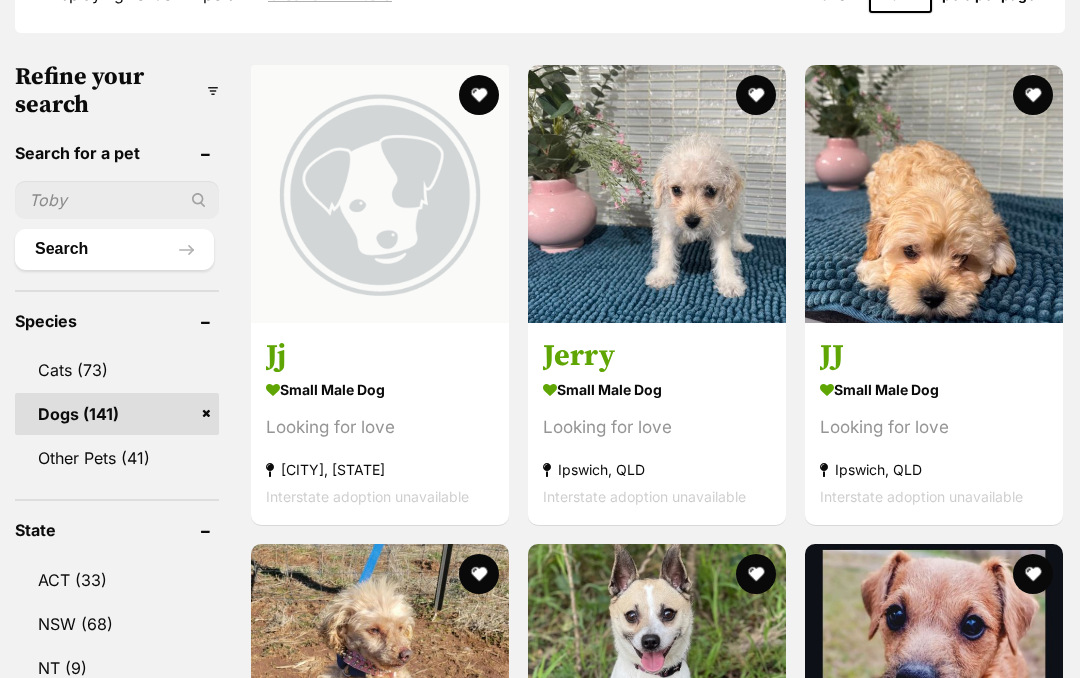 scroll, scrollTop: 0, scrollLeft: 0, axis: both 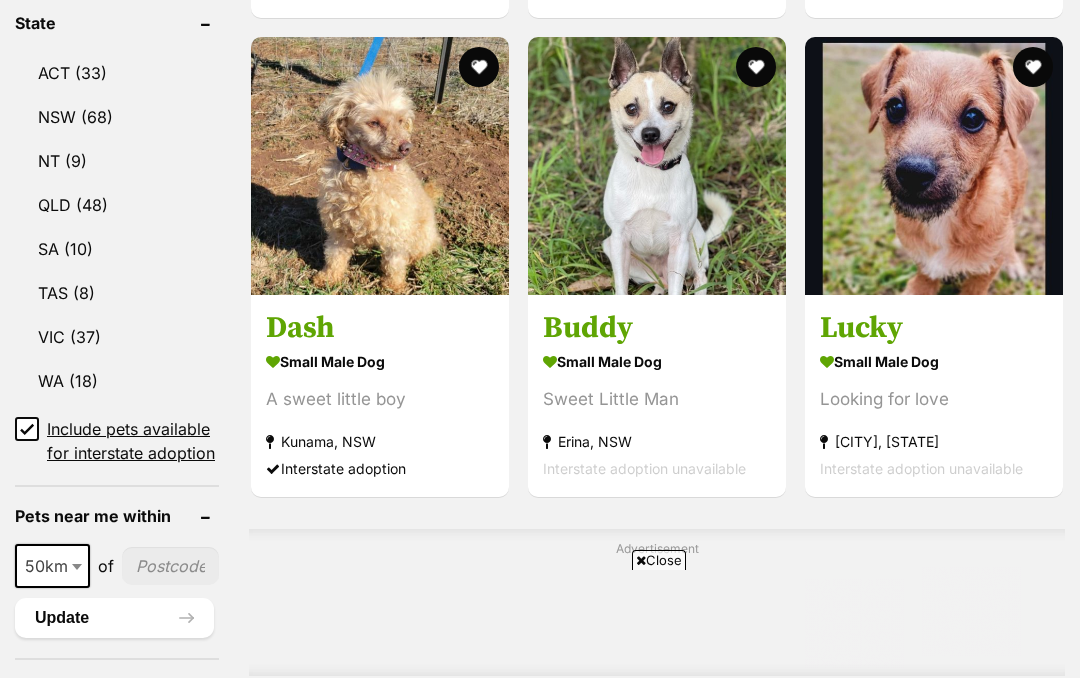 click at bounding box center (380, 166) 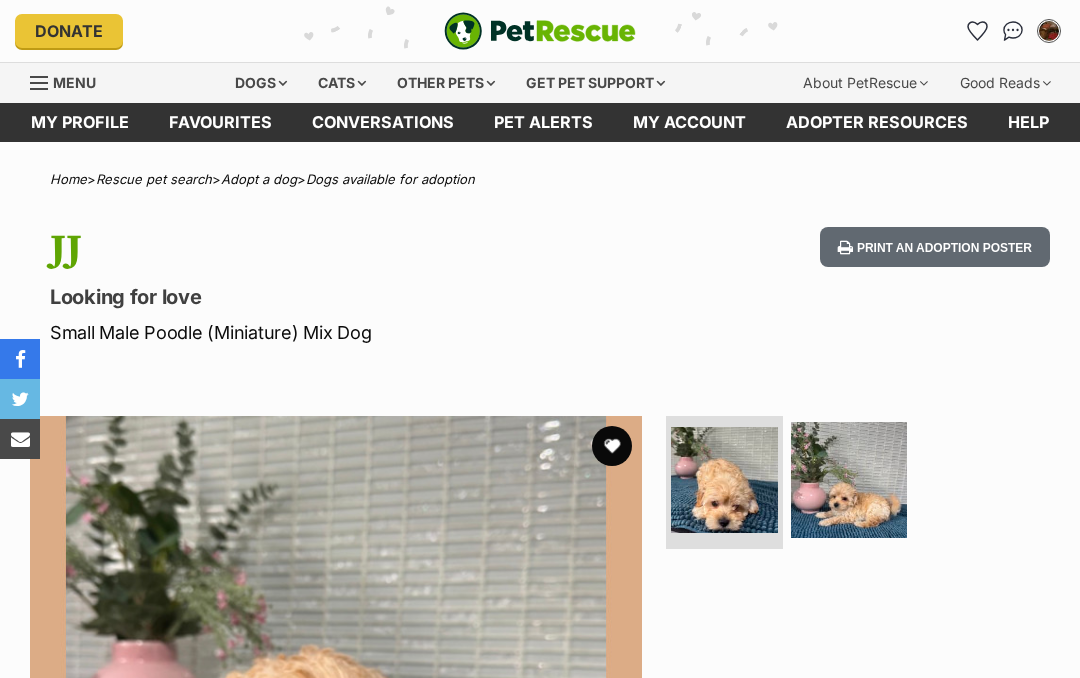 scroll, scrollTop: 0, scrollLeft: 0, axis: both 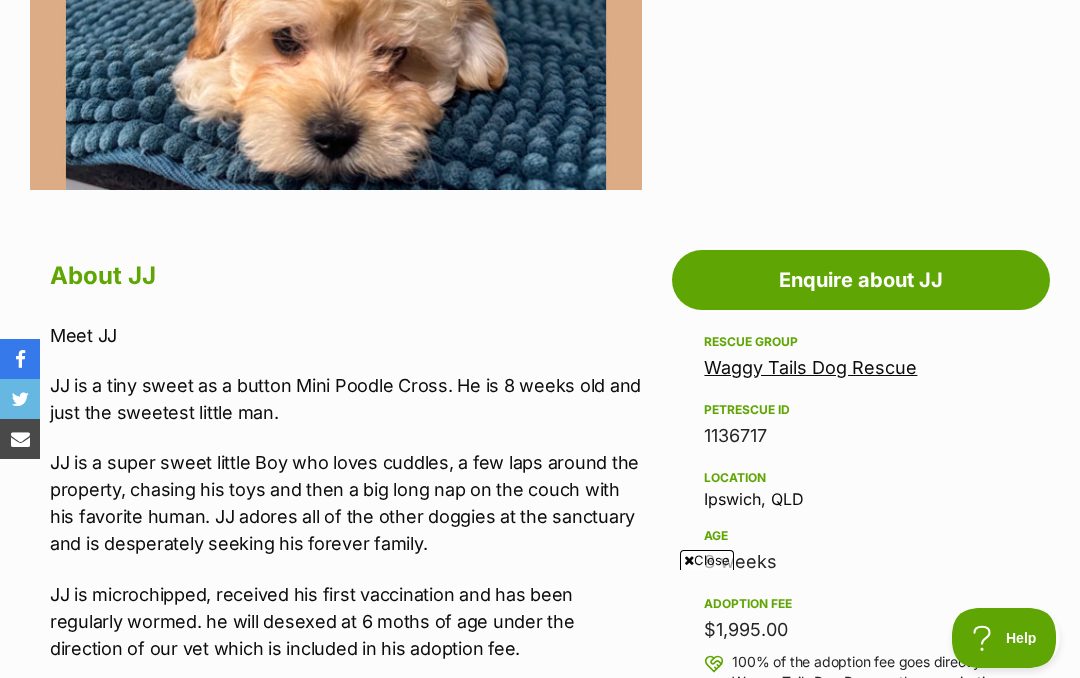 click on "Close" at bounding box center (707, 560) 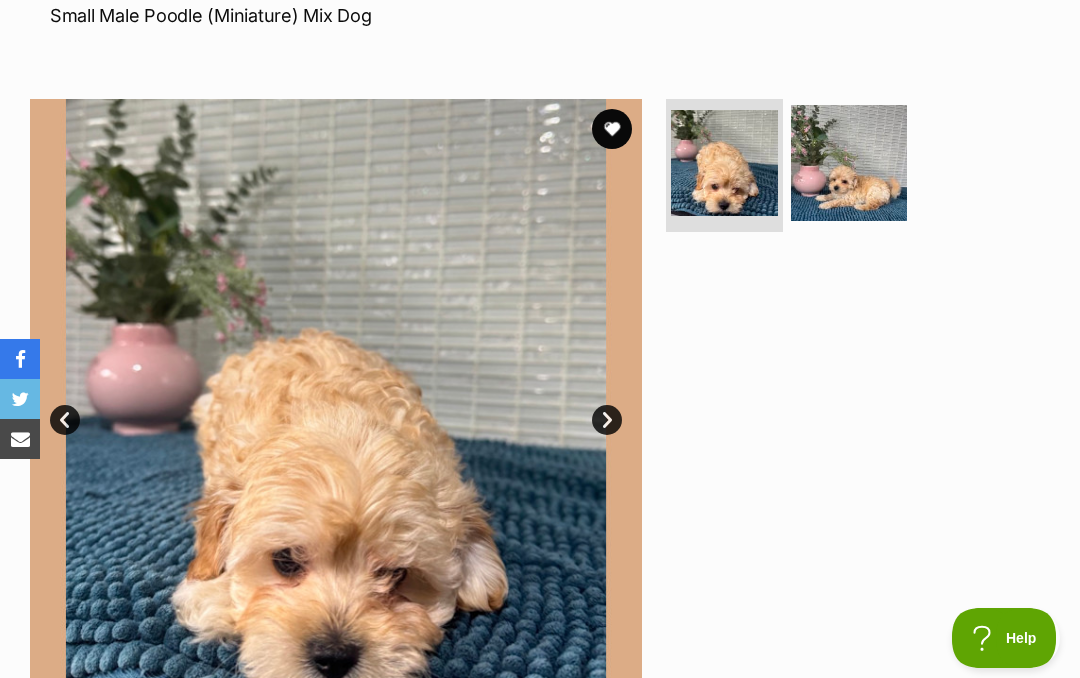 scroll, scrollTop: 0, scrollLeft: 0, axis: both 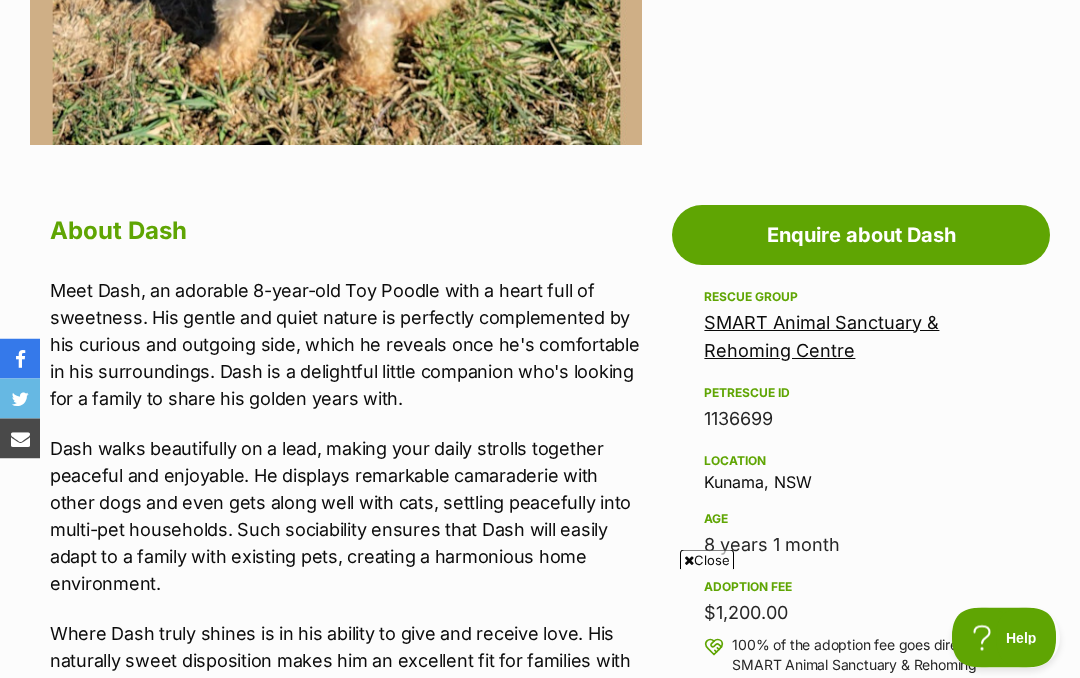 click on "Close" at bounding box center [707, 560] 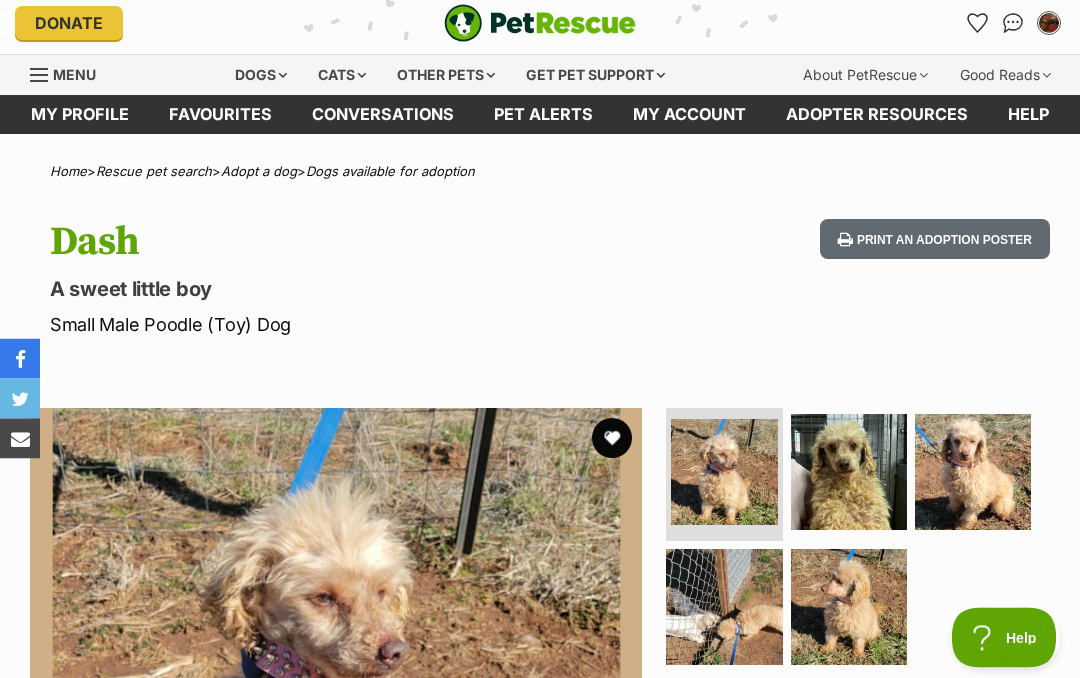 scroll, scrollTop: 0, scrollLeft: 0, axis: both 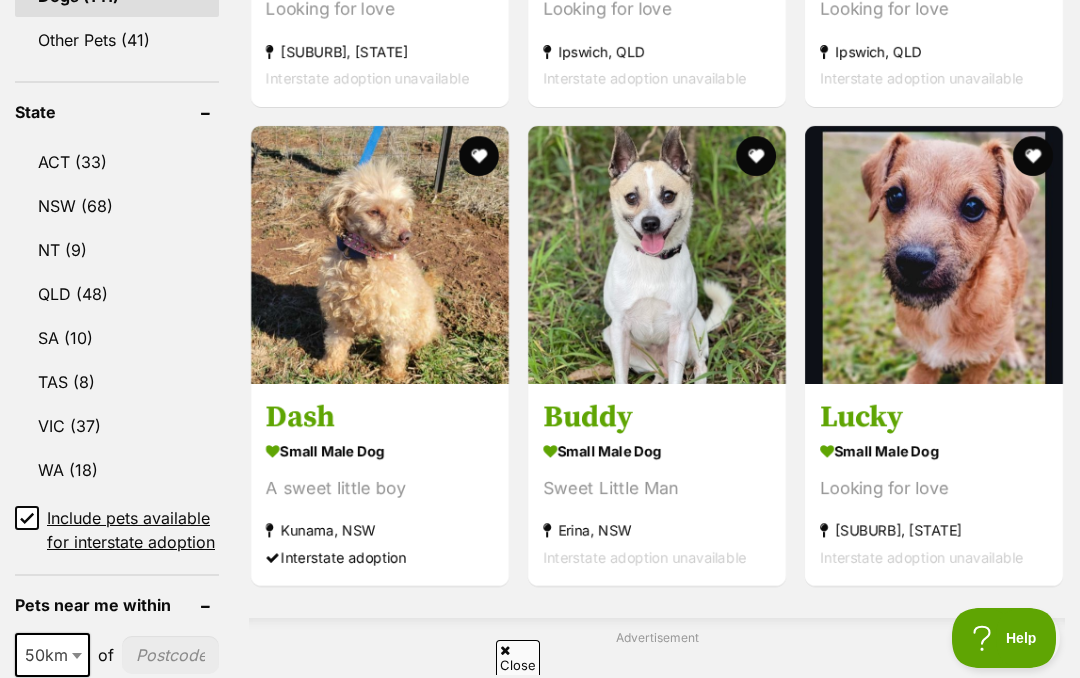 click at bounding box center (657, 255) 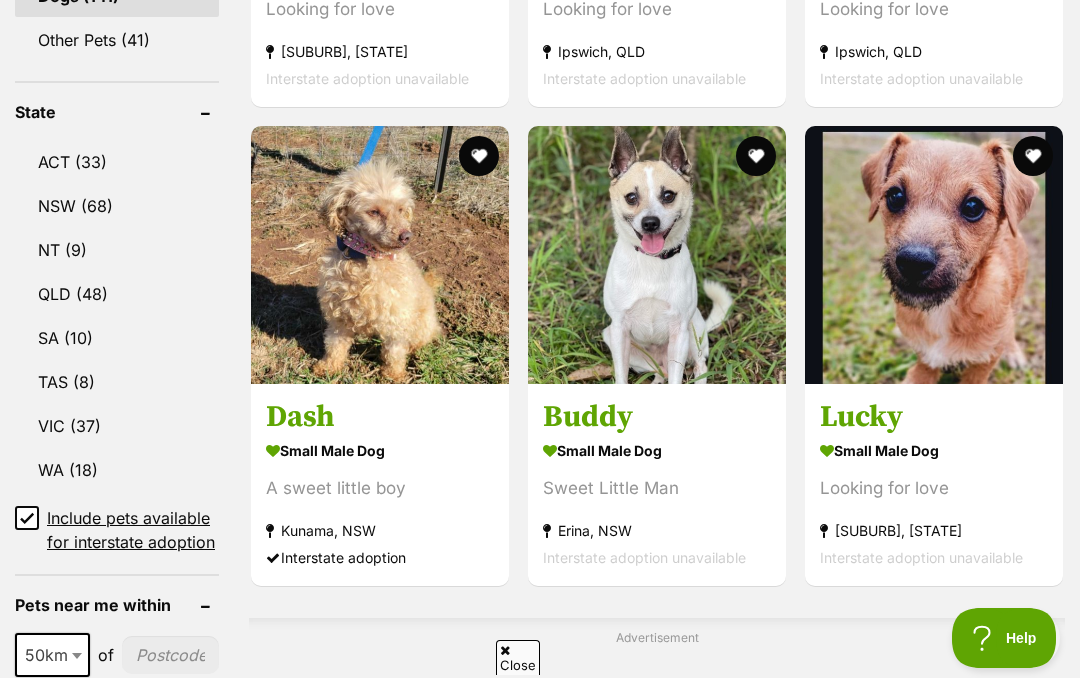 click at bounding box center (934, 255) 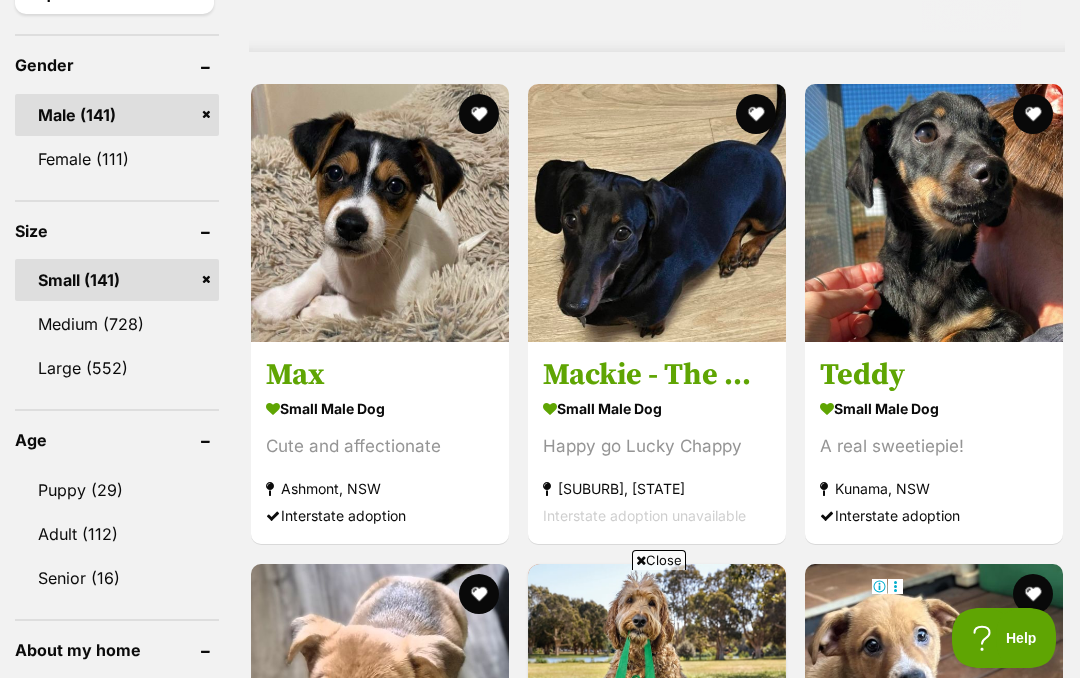 scroll, scrollTop: 1770, scrollLeft: 0, axis: vertical 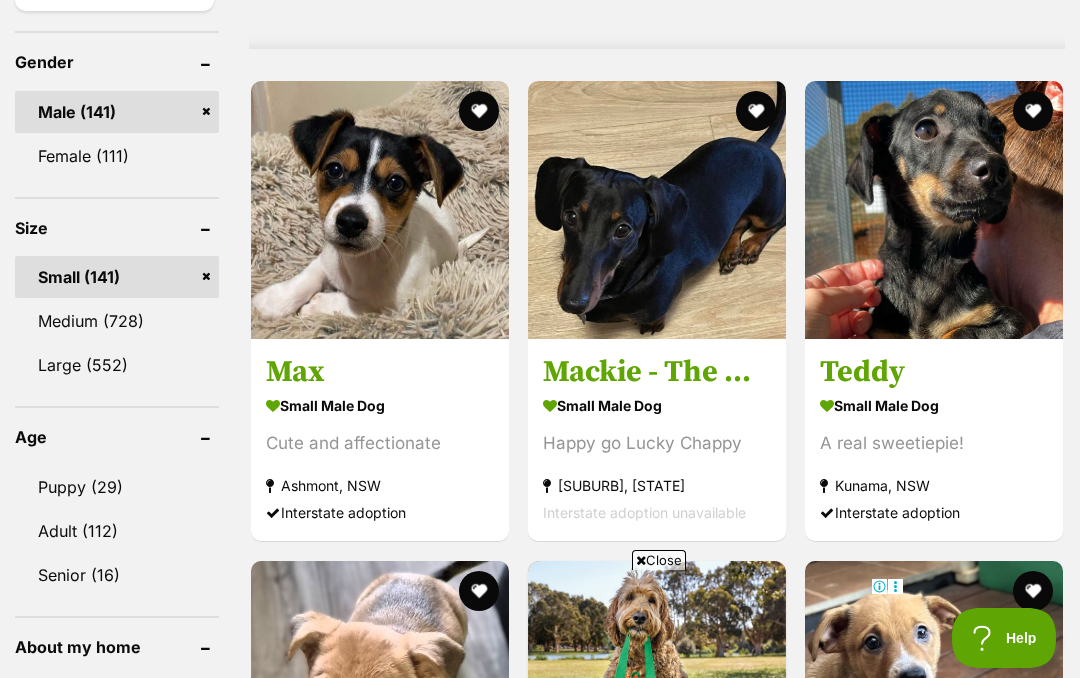 click at bounding box center [380, 210] 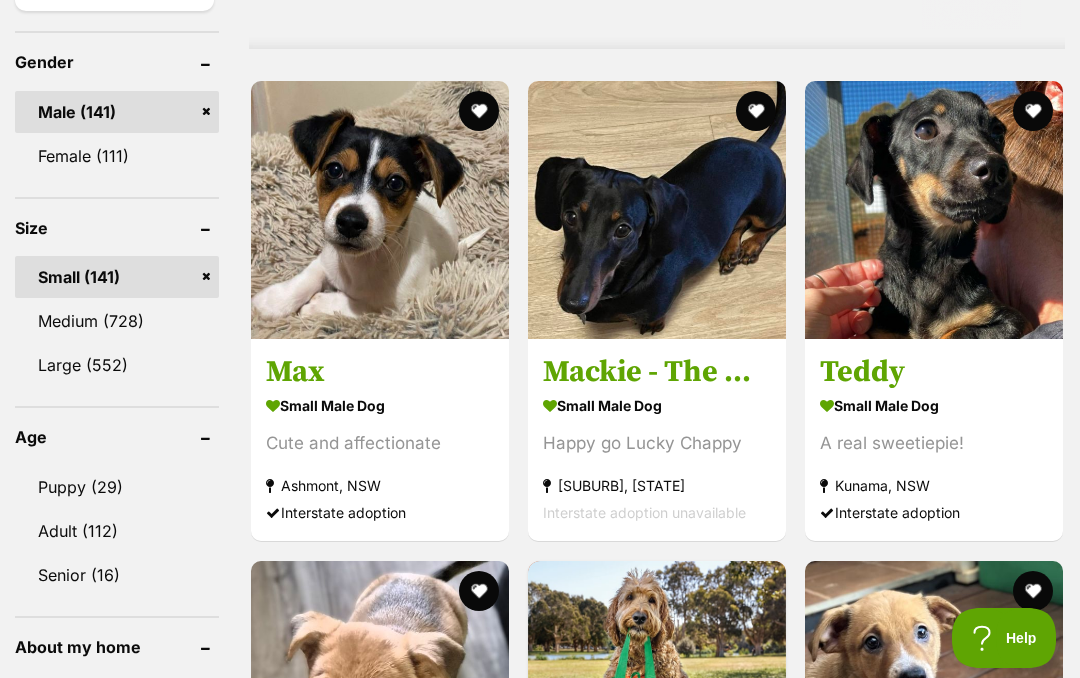 scroll, scrollTop: 1848, scrollLeft: 0, axis: vertical 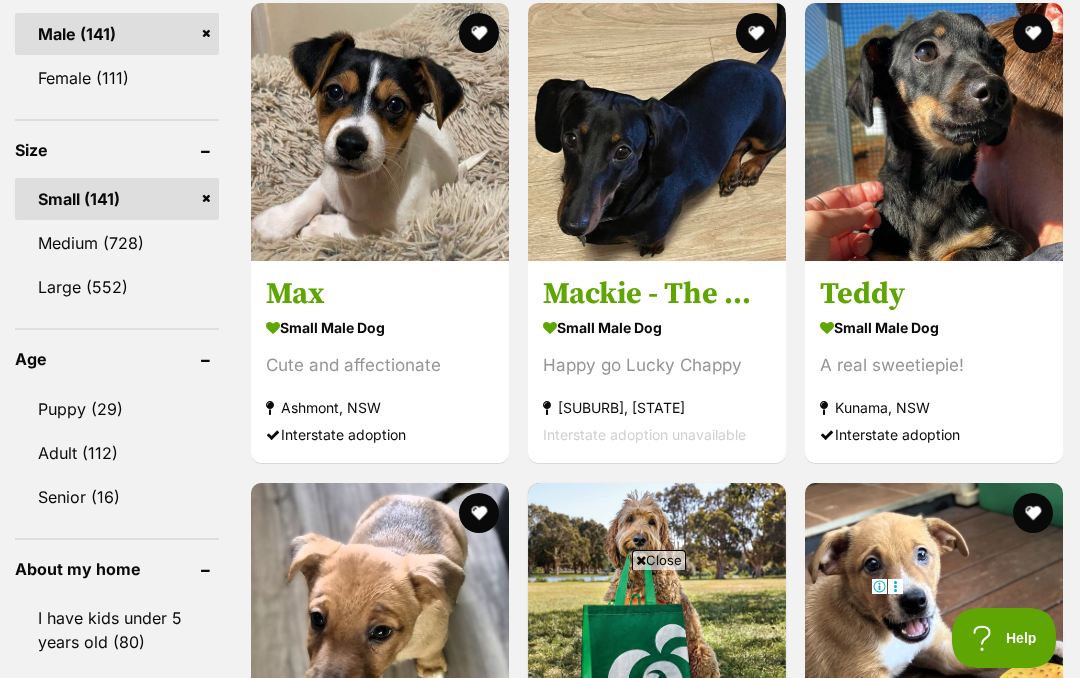 click at bounding box center (934, 132) 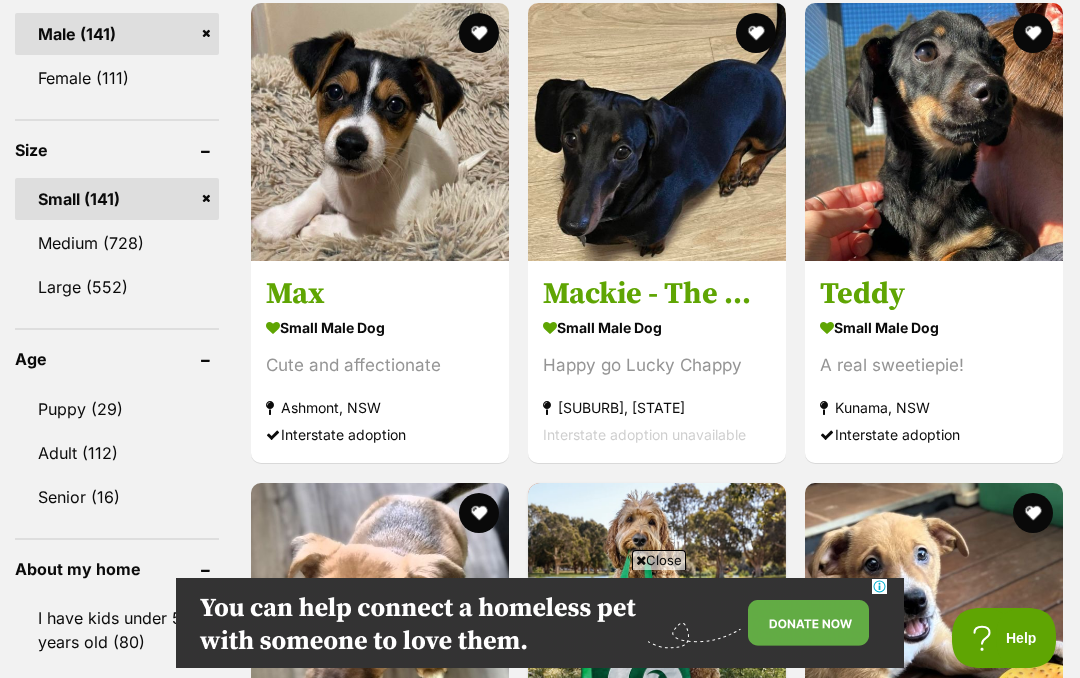 scroll, scrollTop: 0, scrollLeft: 0, axis: both 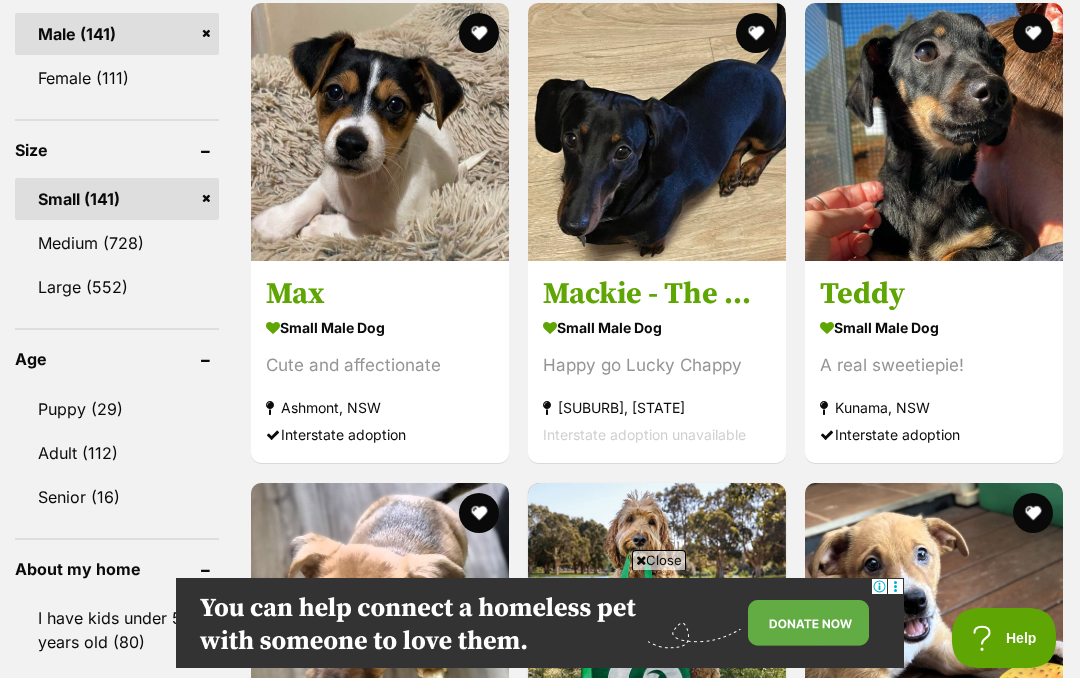 click at bounding box center (657, 132) 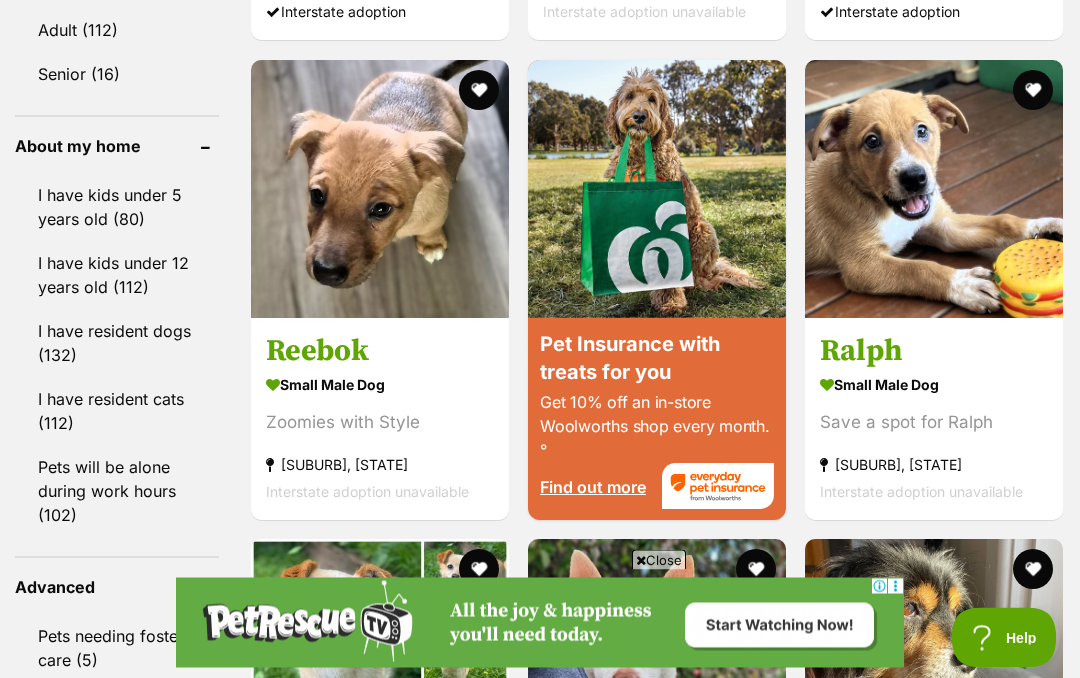 scroll, scrollTop: 2271, scrollLeft: 0, axis: vertical 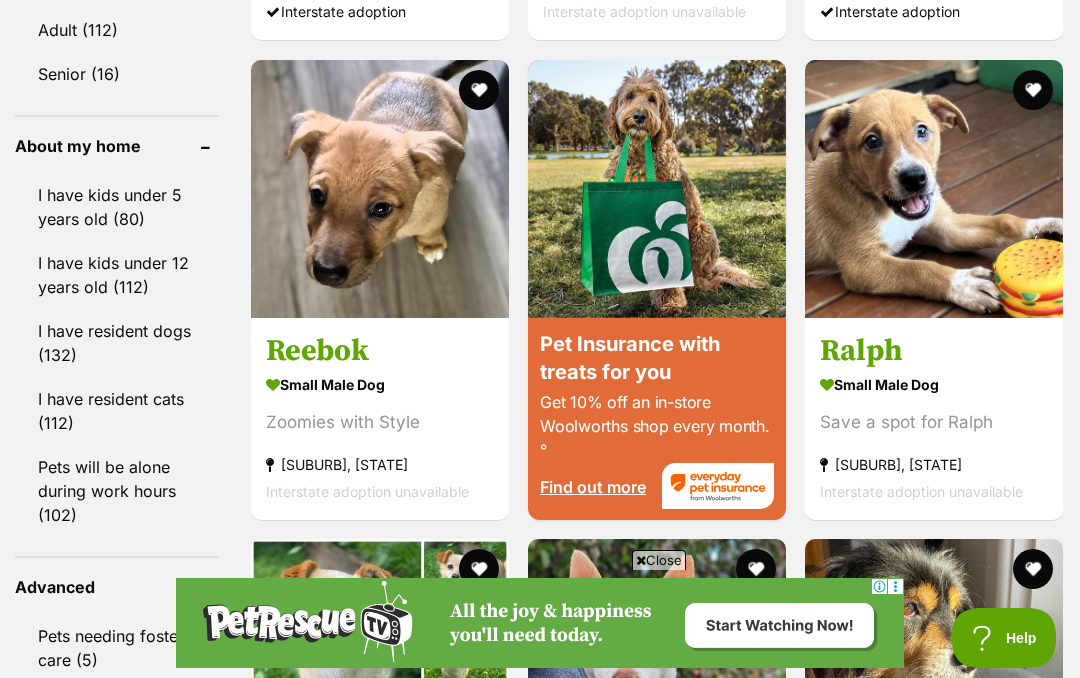 click at bounding box center [380, 189] 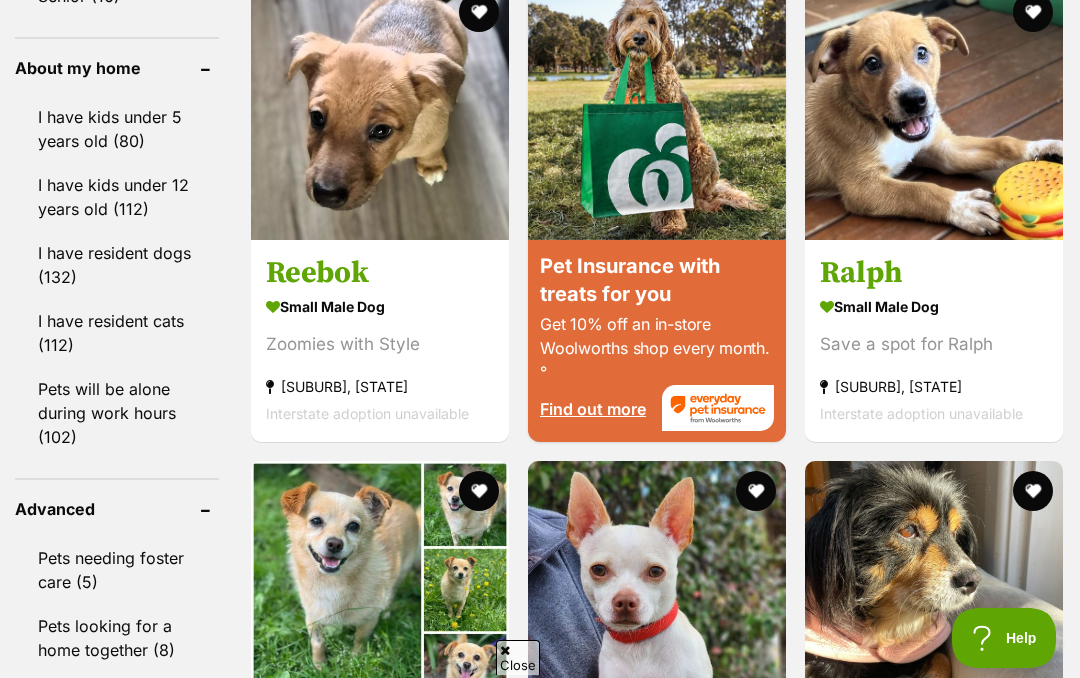 scroll, scrollTop: 0, scrollLeft: 0, axis: both 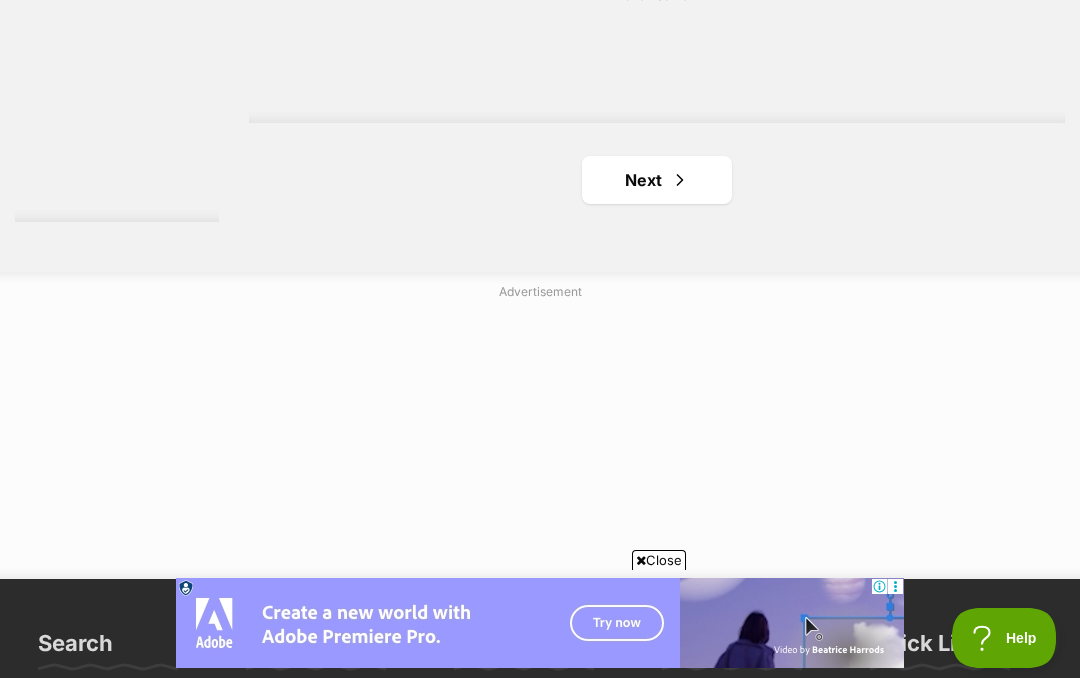 click at bounding box center [680, 180] 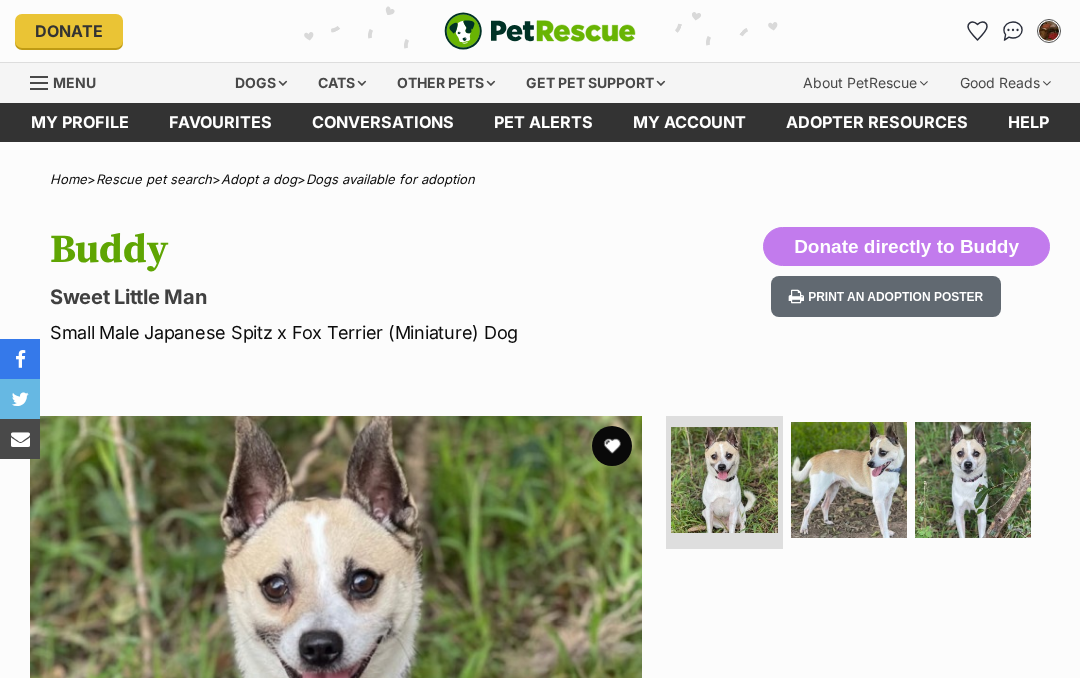 scroll, scrollTop: 0, scrollLeft: 0, axis: both 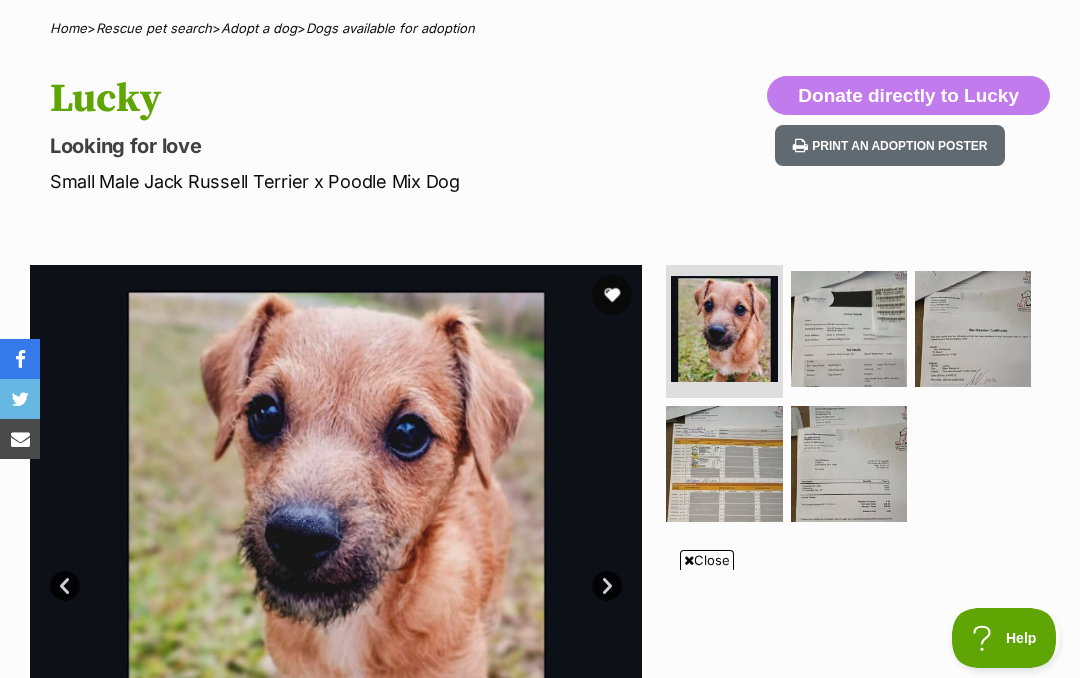 click at bounding box center (849, 329) 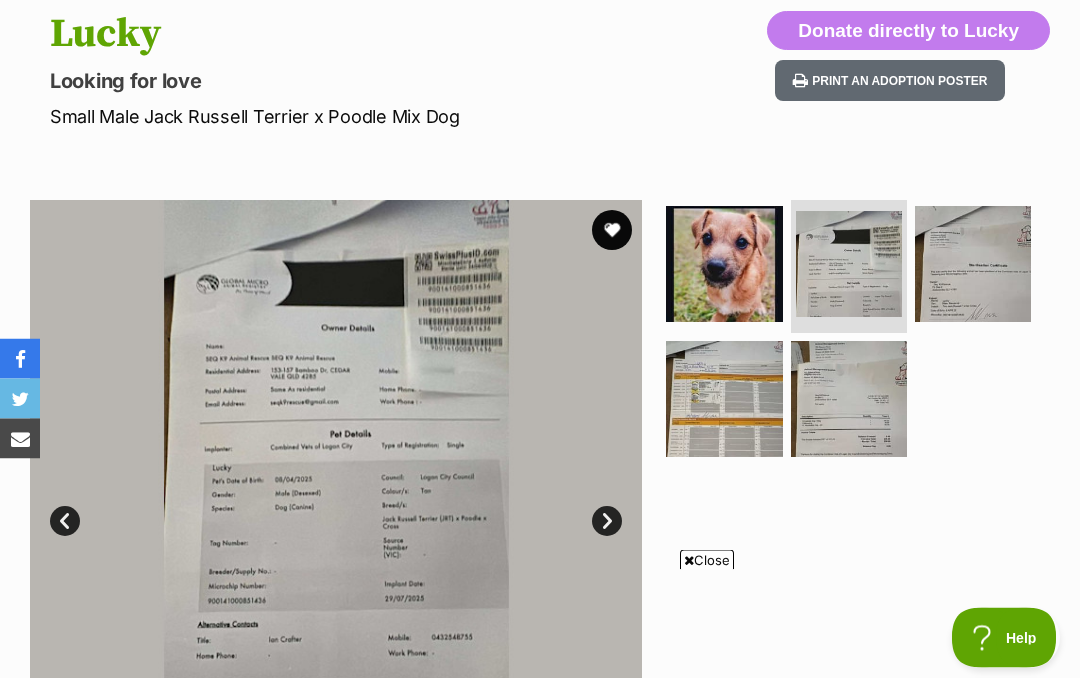 scroll, scrollTop: 53, scrollLeft: 0, axis: vertical 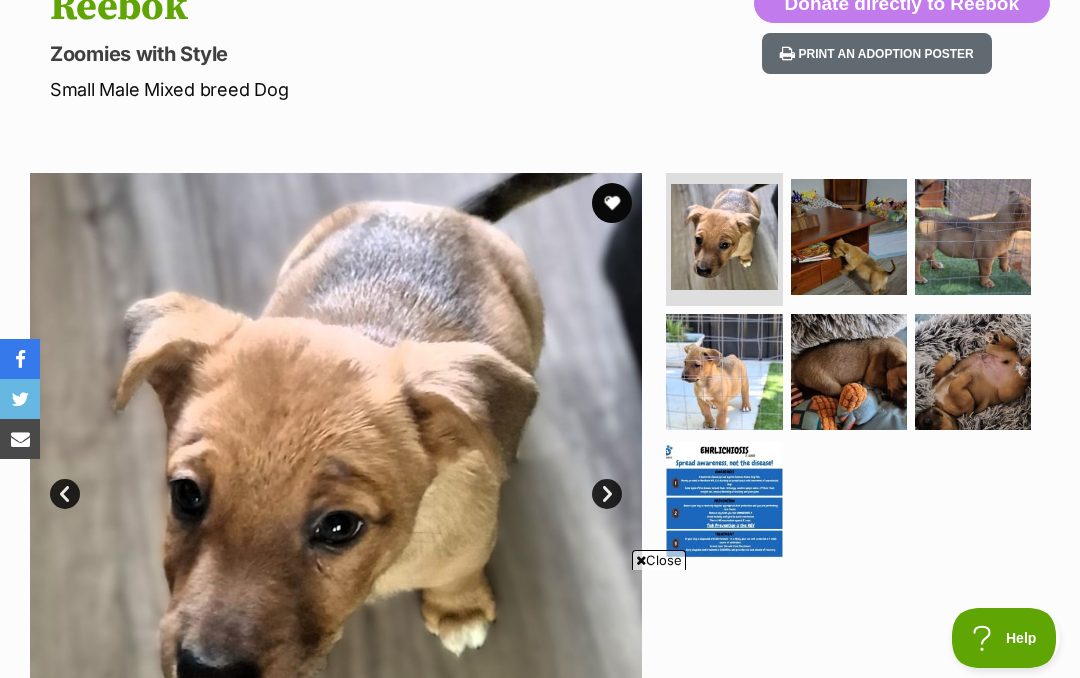 click at bounding box center [973, 372] 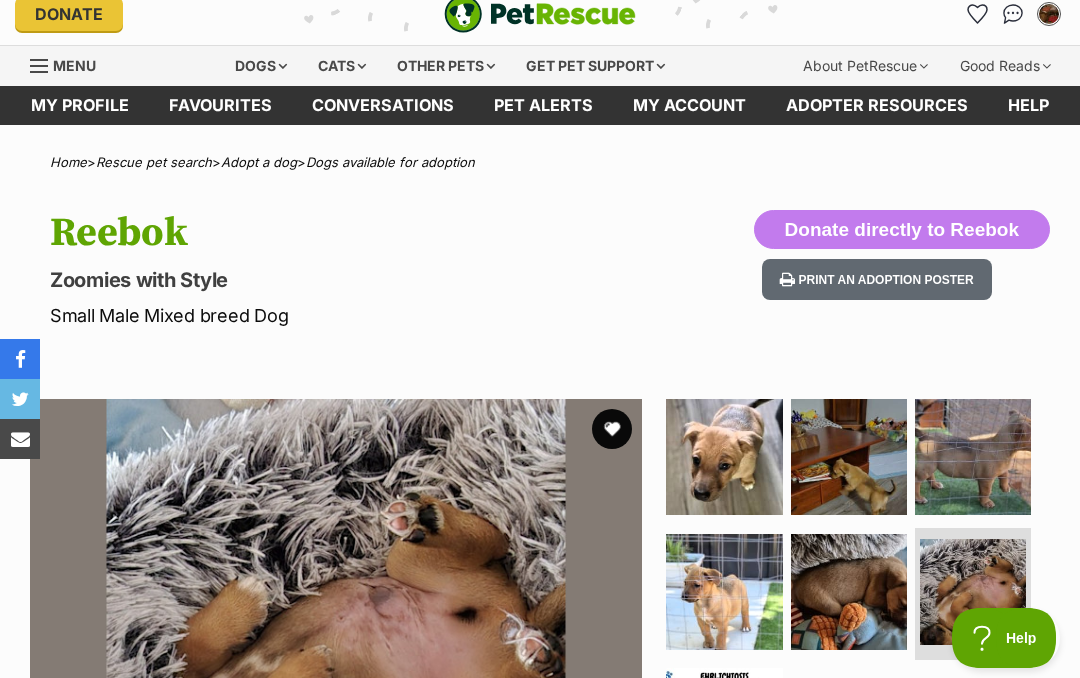 scroll, scrollTop: 0, scrollLeft: 0, axis: both 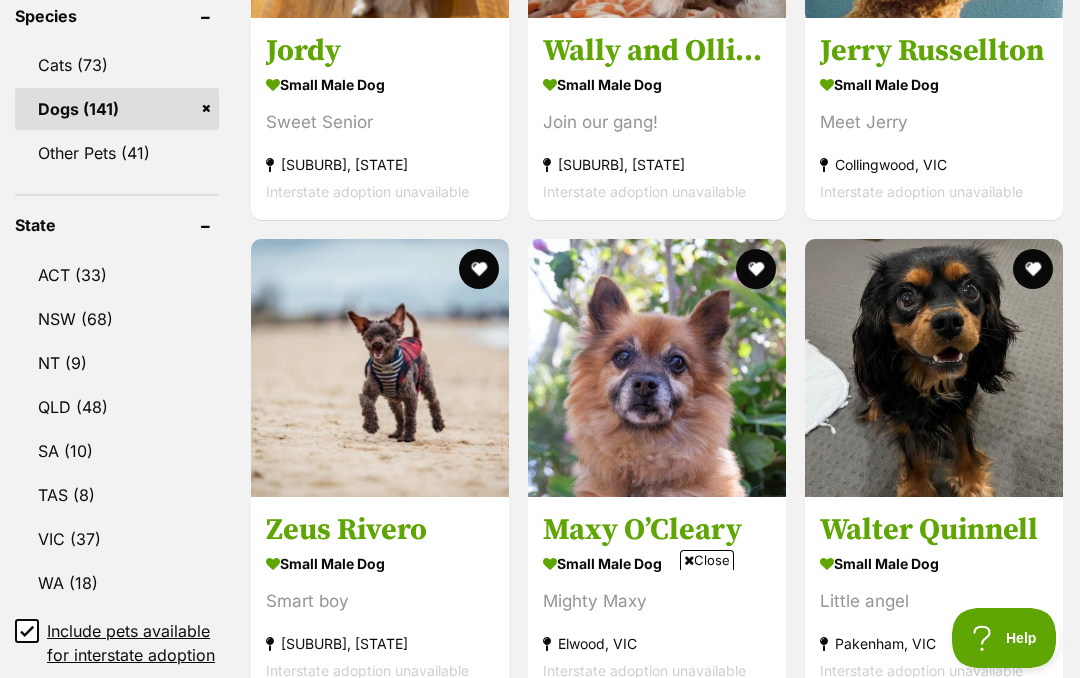 click at bounding box center [657, 368] 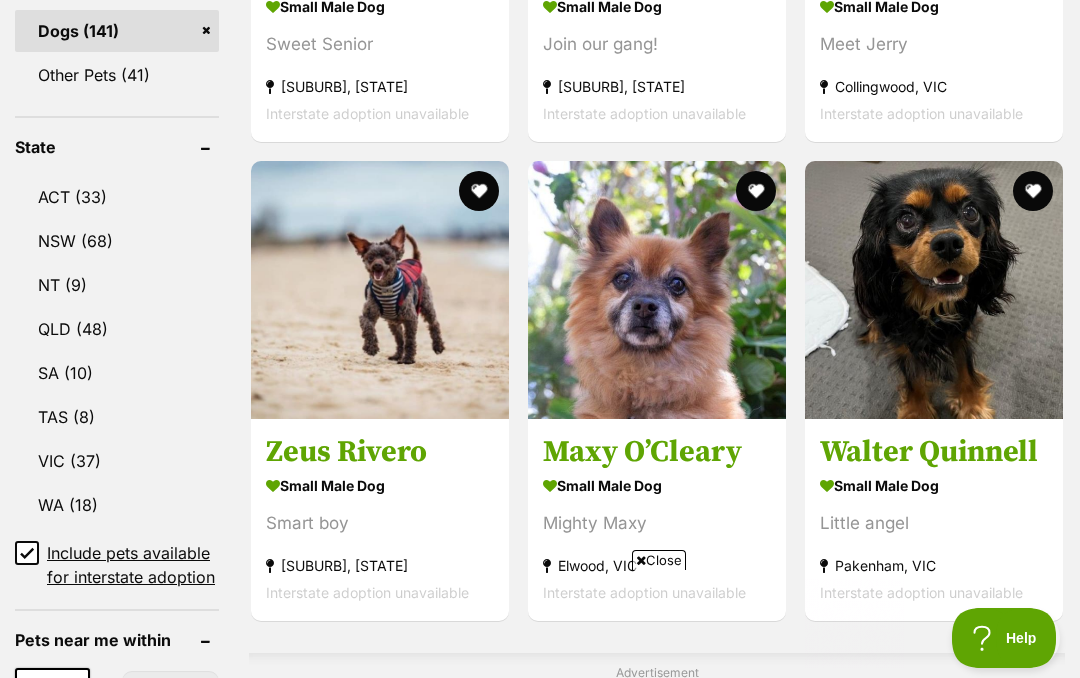 scroll, scrollTop: 0, scrollLeft: 0, axis: both 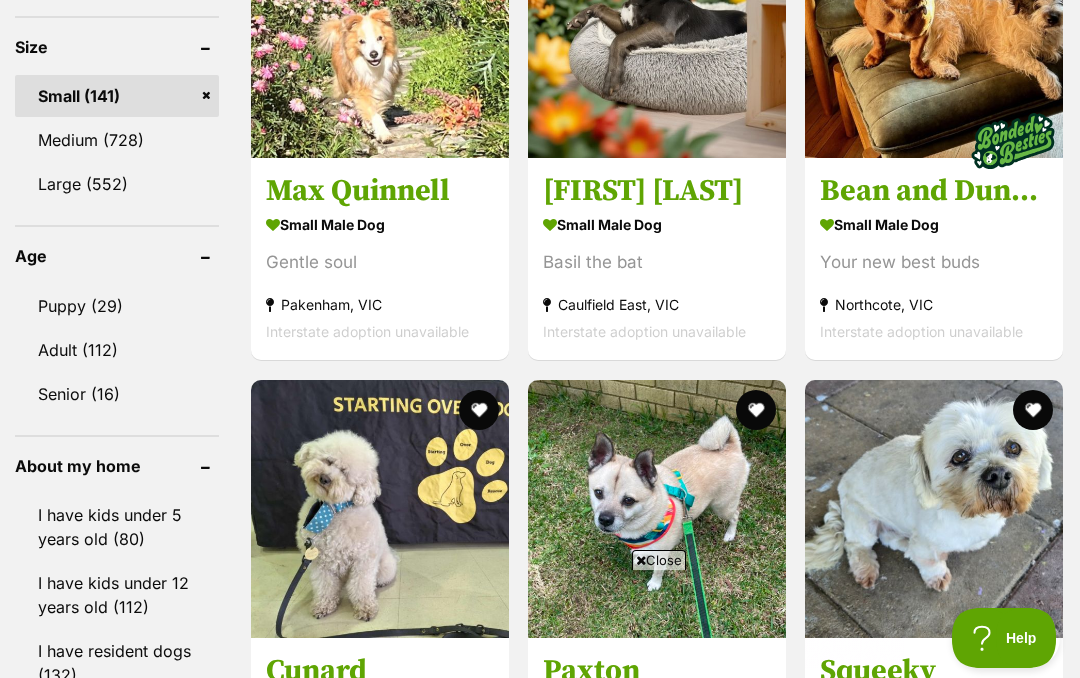 click at bounding box center (380, 29) 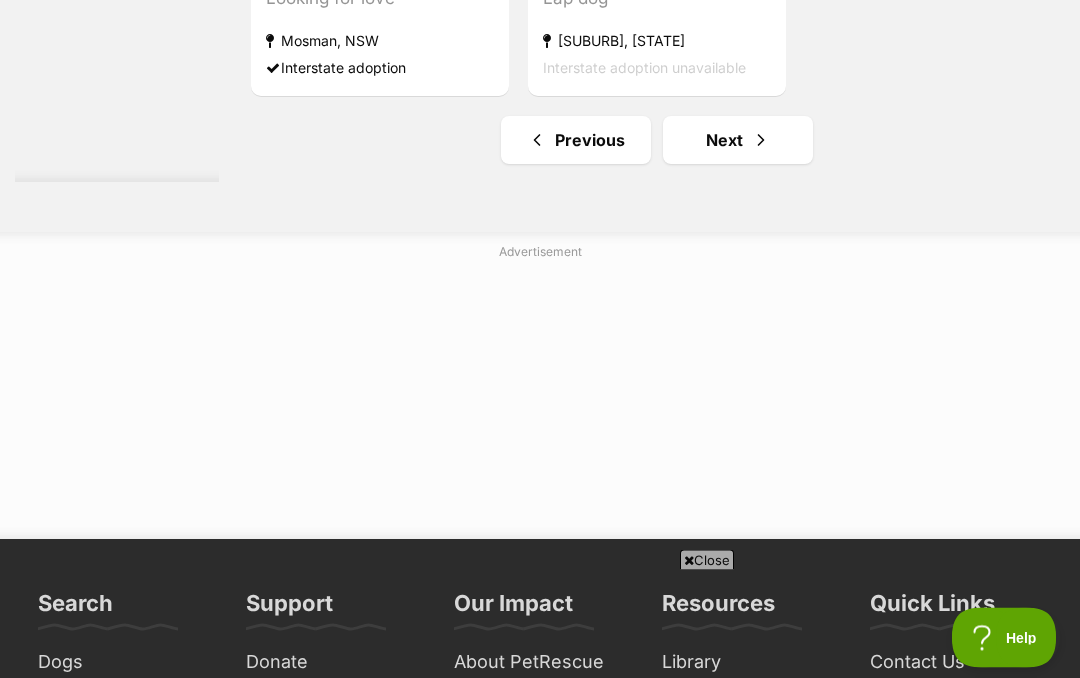 scroll, scrollTop: 4503, scrollLeft: 0, axis: vertical 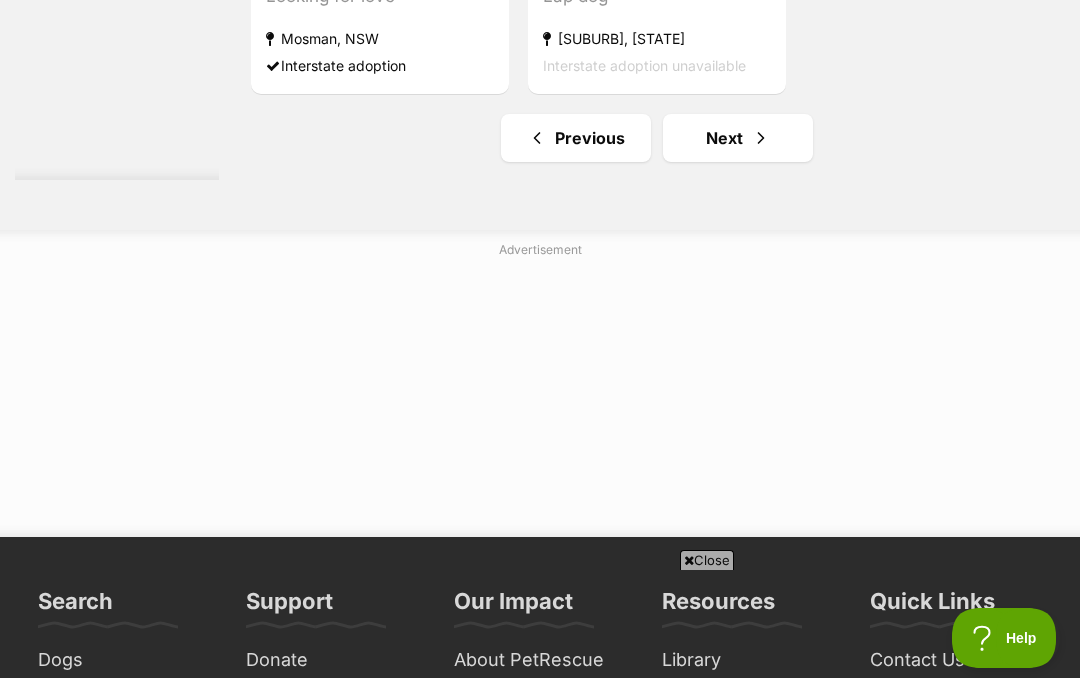 click on "Next" at bounding box center (738, 138) 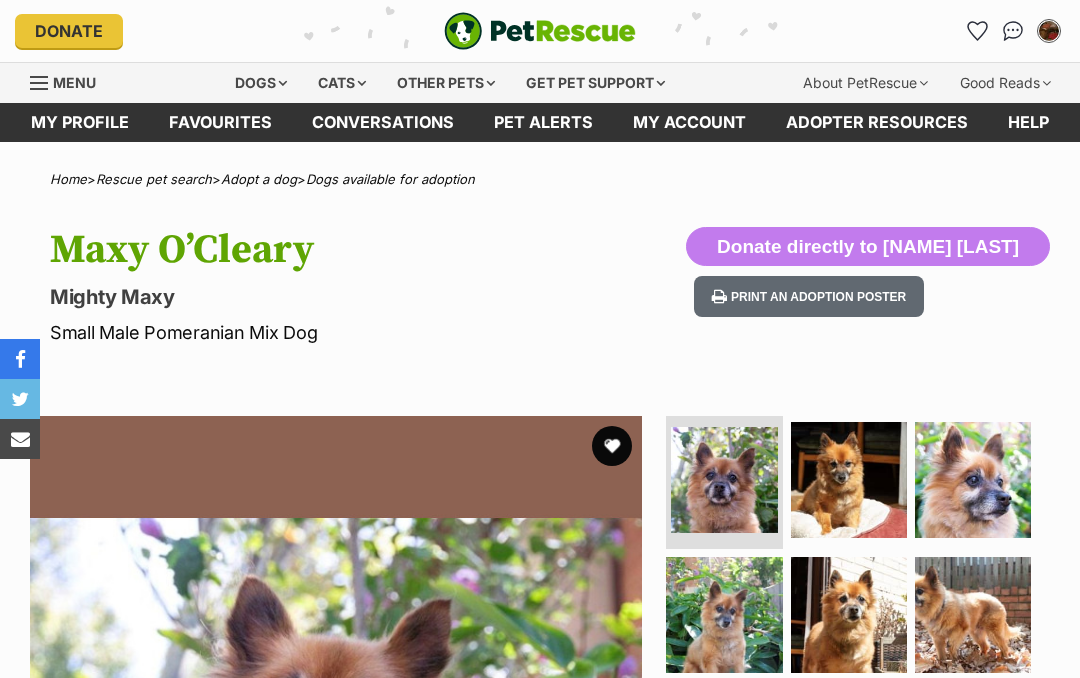 scroll, scrollTop: 107, scrollLeft: 0, axis: vertical 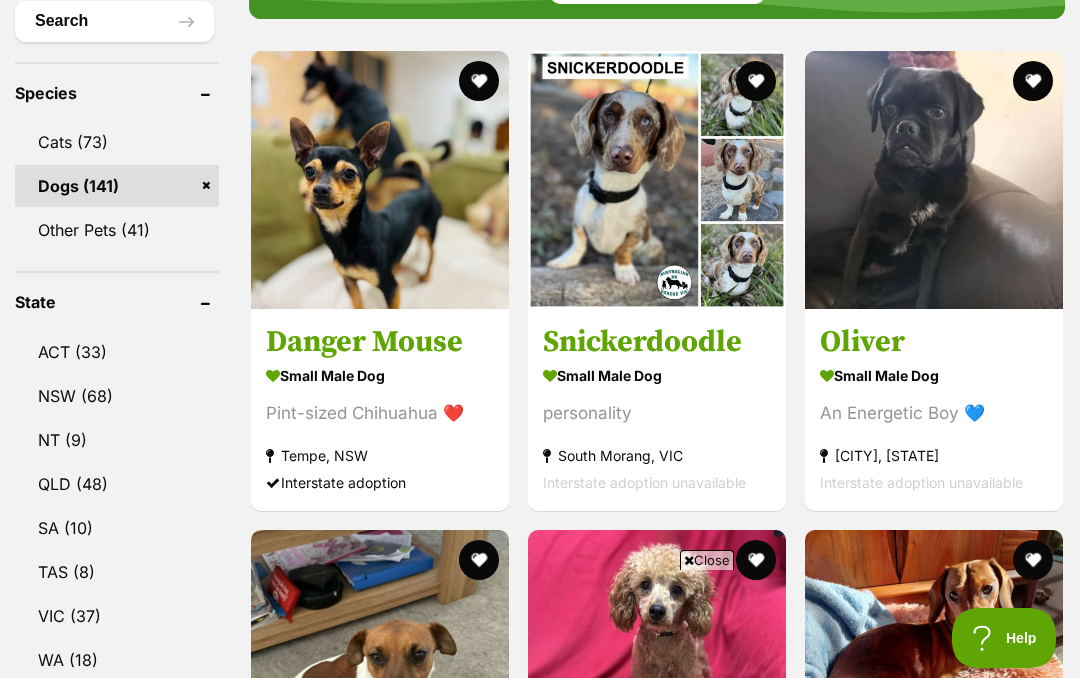 click at bounding box center [657, 180] 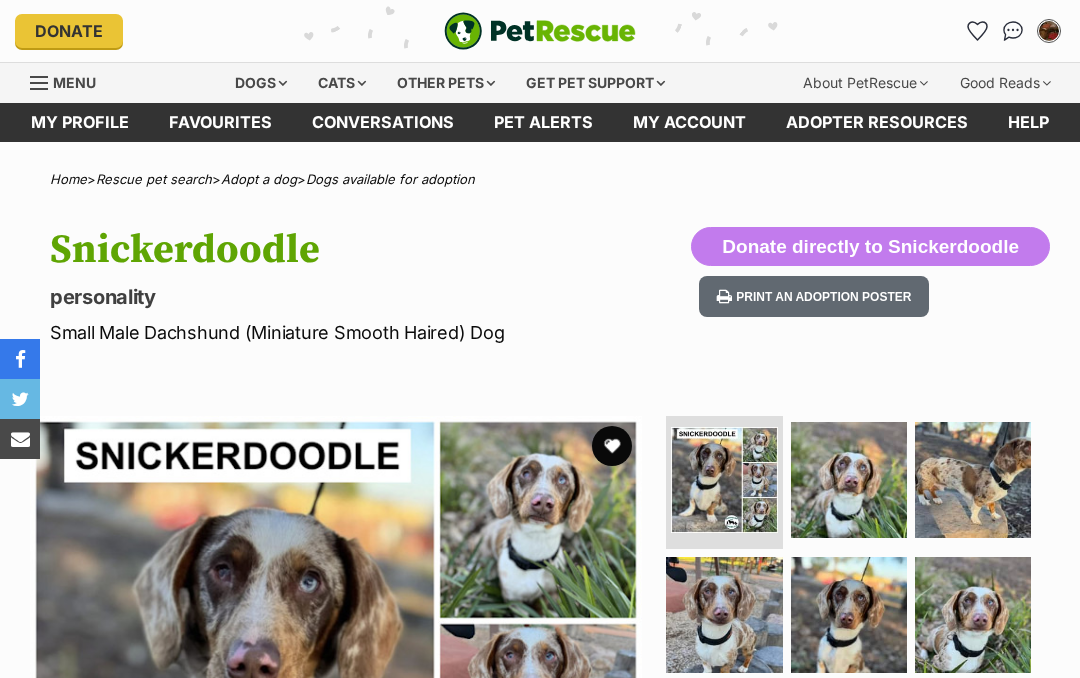 scroll, scrollTop: 0, scrollLeft: 0, axis: both 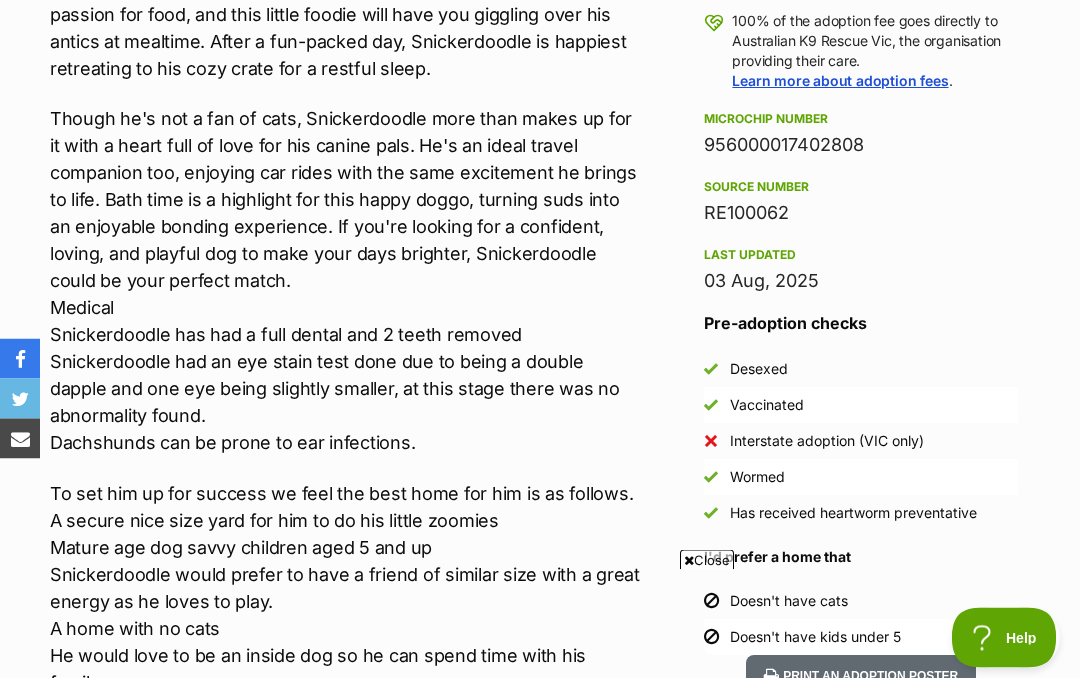 click on "Though he's not a fan of cats, Snickerdoodle more than makes up for it with a heart full of love for his canine pals. He's an ideal travel companion too, enjoying car rides with the same excitement he brings to life. Bath time is a highlight for this happy doggo, turning suds into an enjoyable bonding experience. If you're looking for a confident, loving, and playful dog to make your days brighter, Snickerdoodle could be your perfect match.
Medical
Snickerdoodle has had a full dental and 2 teeth removed
Snickerdoodle had an eye stain test done due to being a double dapple and one eye being slightly smaller, at this stage there was no abnormality found.
Dachshunds can be prone to ear infections." at bounding box center (346, 281) 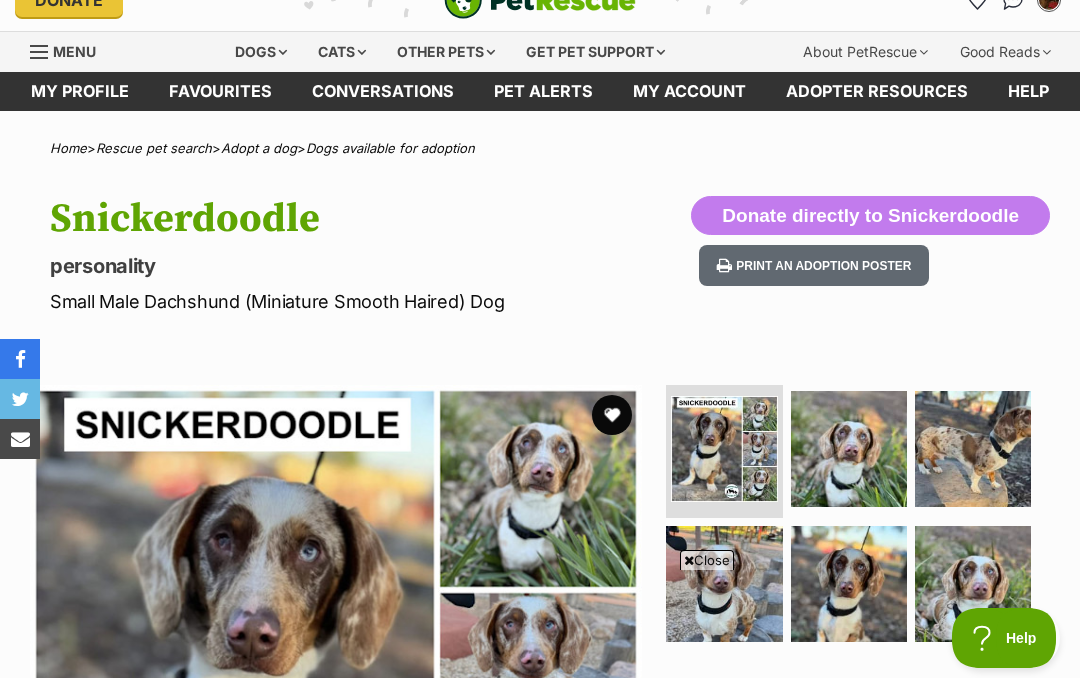 scroll, scrollTop: 0, scrollLeft: 0, axis: both 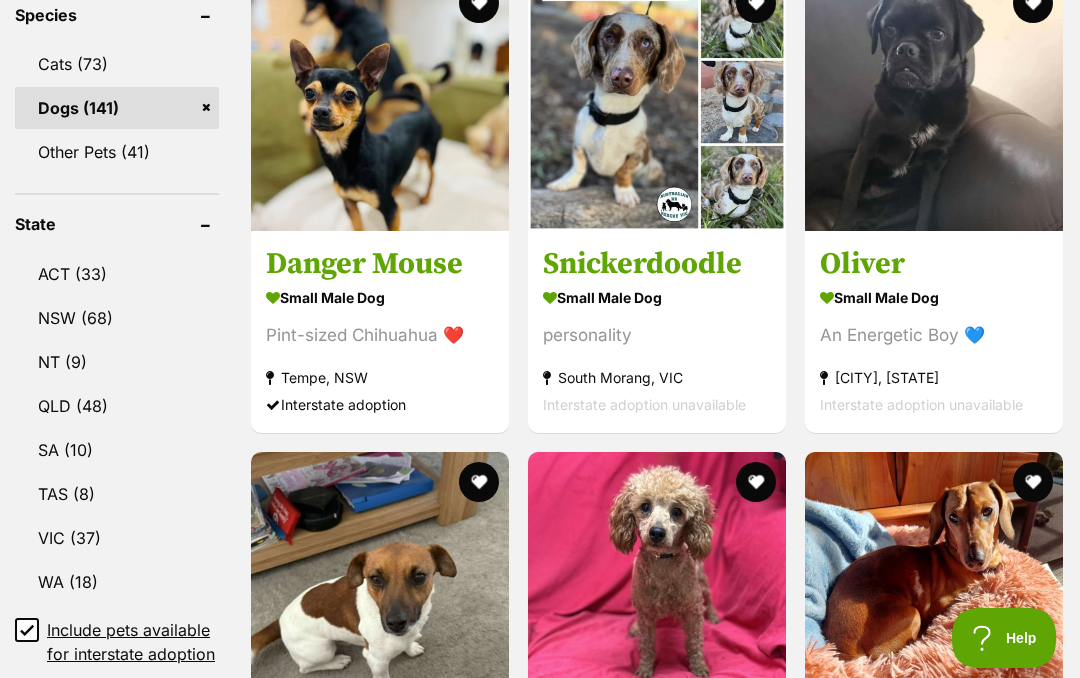 click at bounding box center [934, 102] 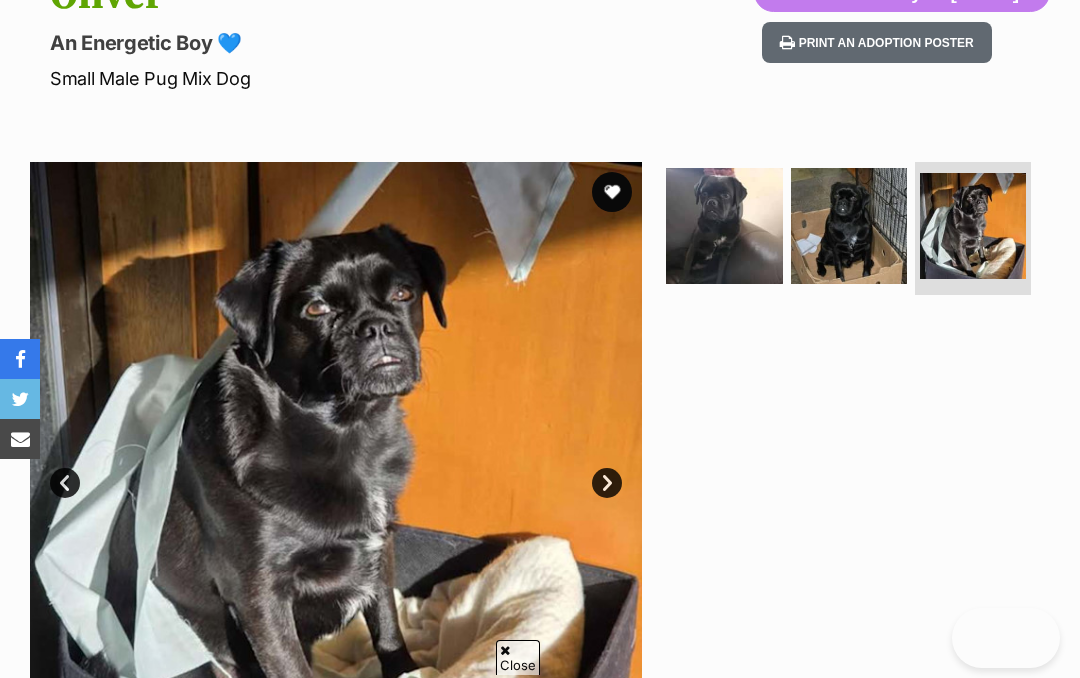 scroll, scrollTop: 345, scrollLeft: 0, axis: vertical 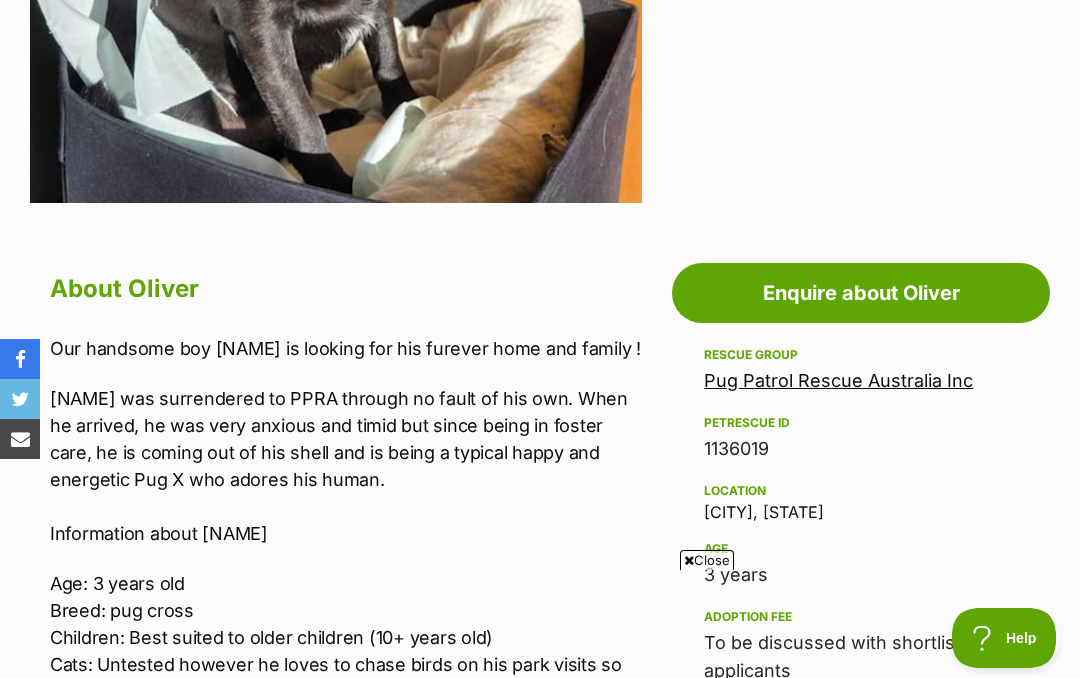click on "Pug Patrol Rescue Australia Inc" at bounding box center [838, 380] 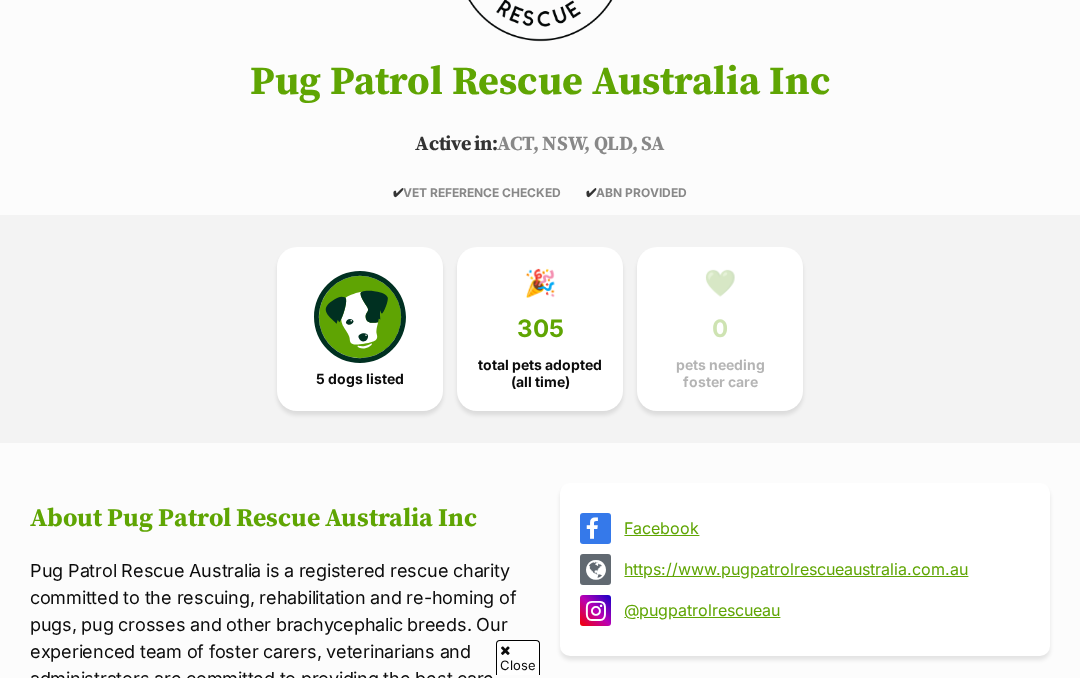 scroll, scrollTop: 394, scrollLeft: 0, axis: vertical 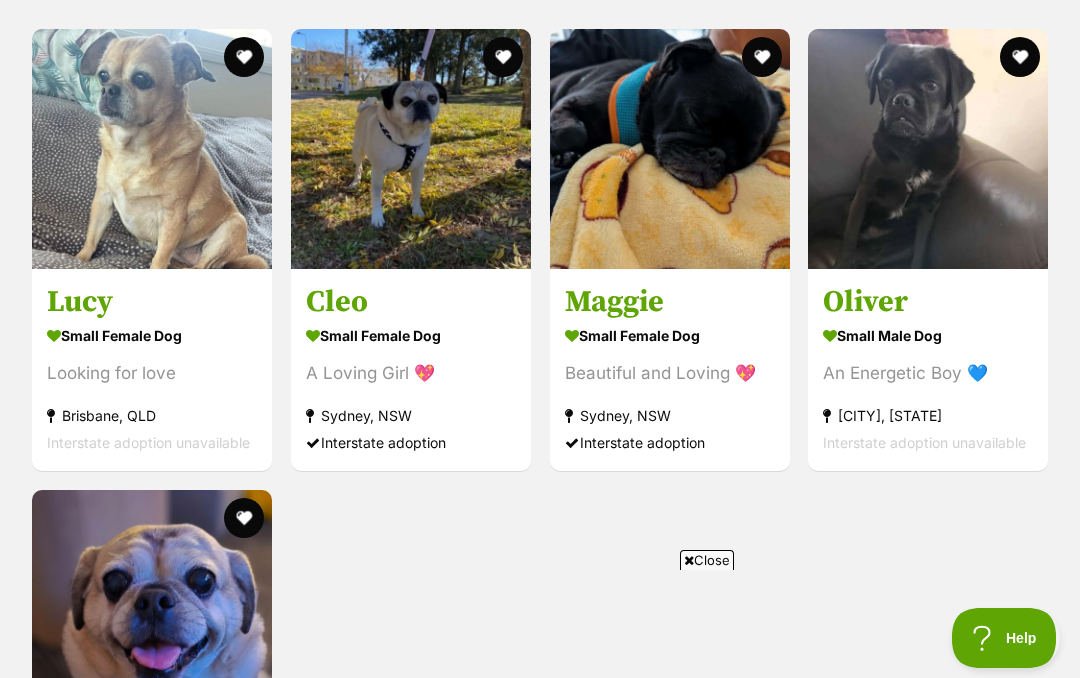 click on "small male Dog" at bounding box center (928, 335) 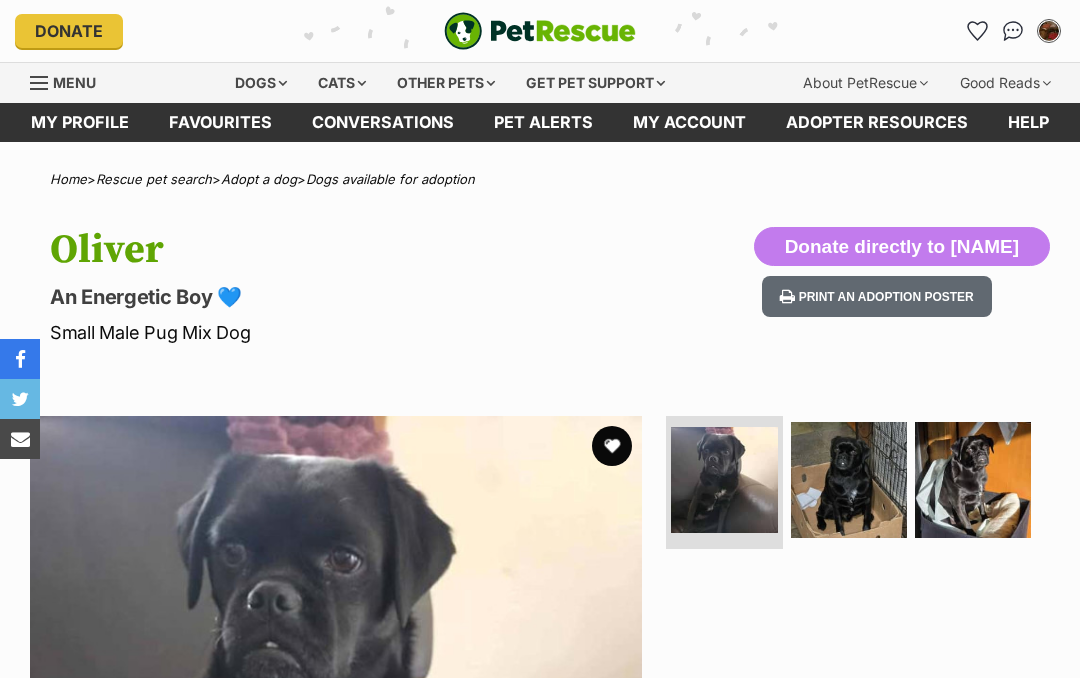 scroll, scrollTop: 0, scrollLeft: 0, axis: both 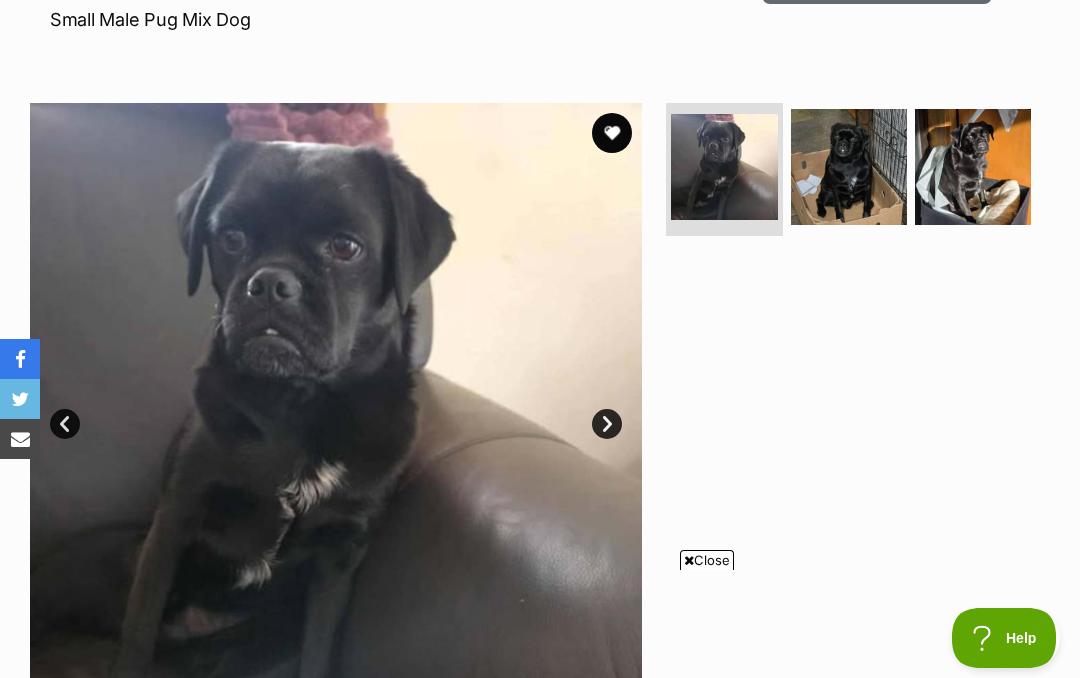 click on "Next" at bounding box center [607, 424] 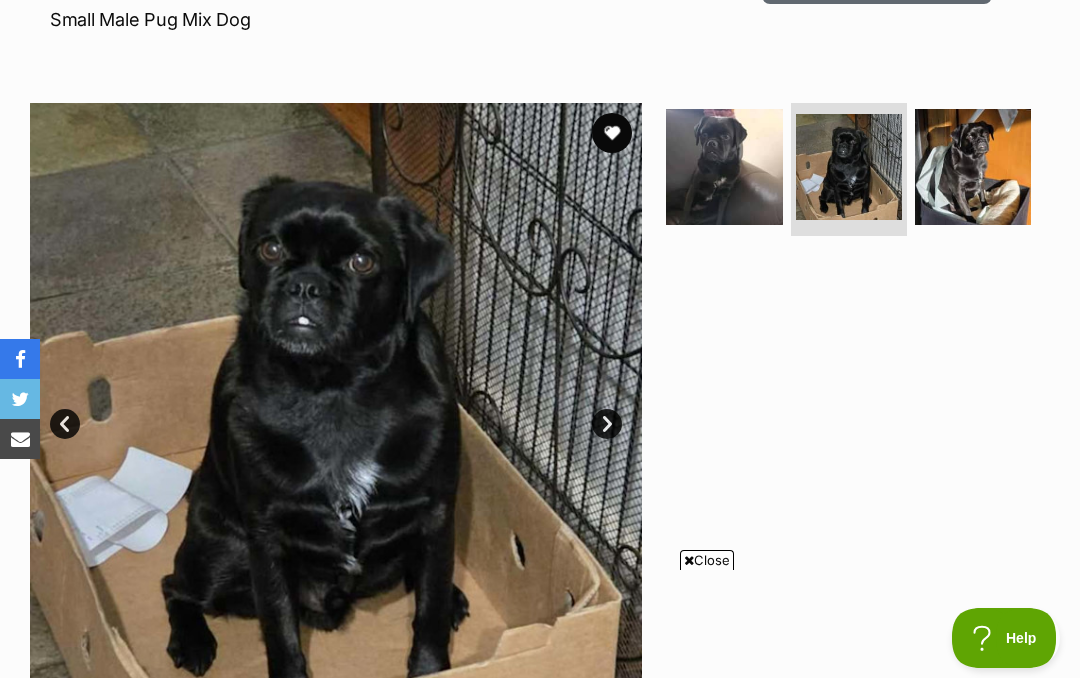 click at bounding box center (336, 409) 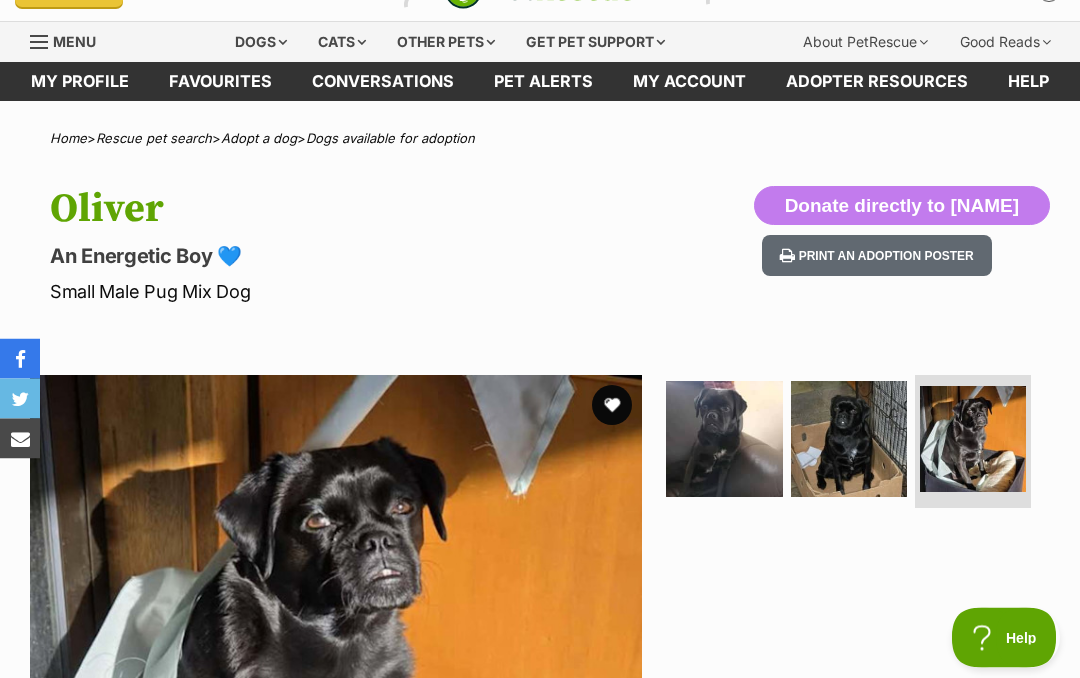 scroll, scrollTop: 0, scrollLeft: 0, axis: both 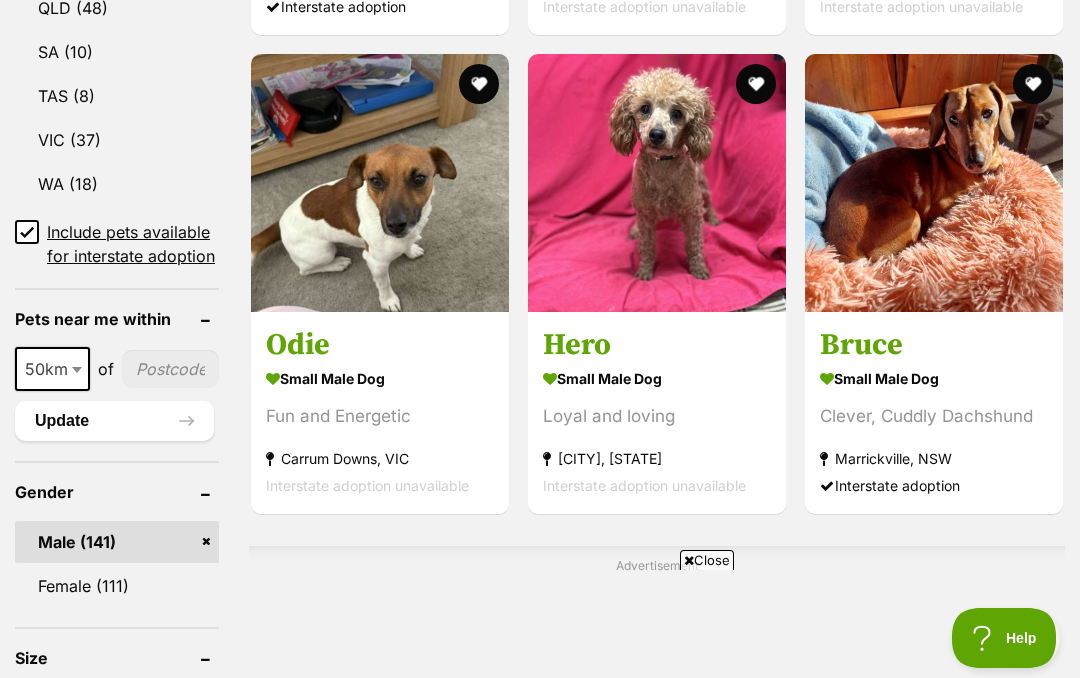 click at bounding box center [934, 183] 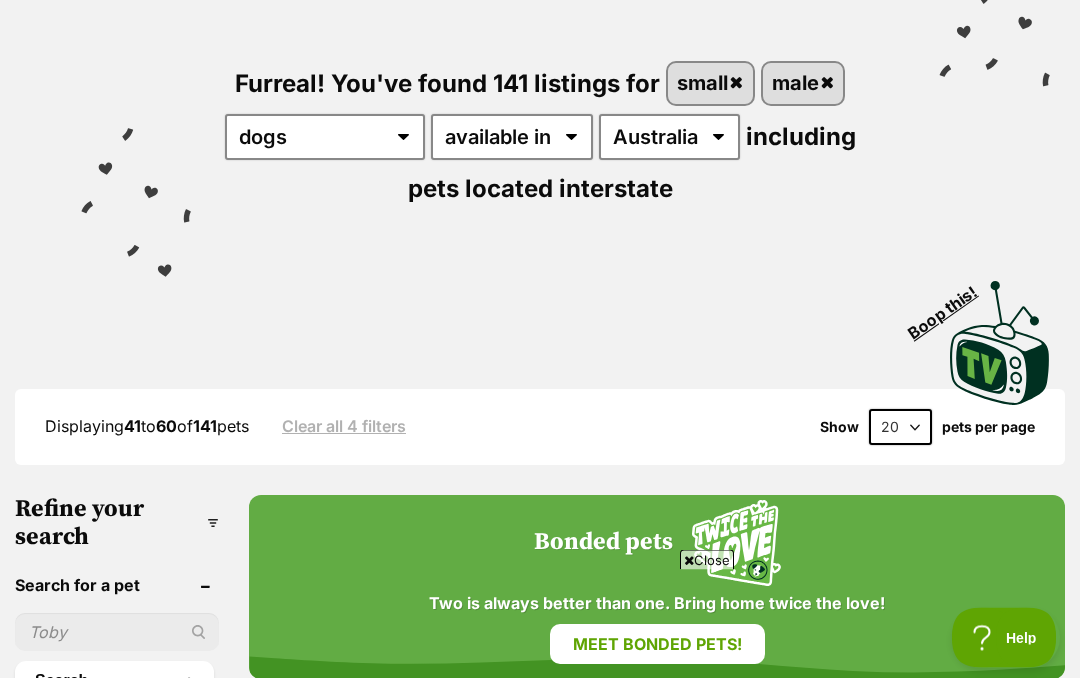 scroll, scrollTop: 0, scrollLeft: 0, axis: both 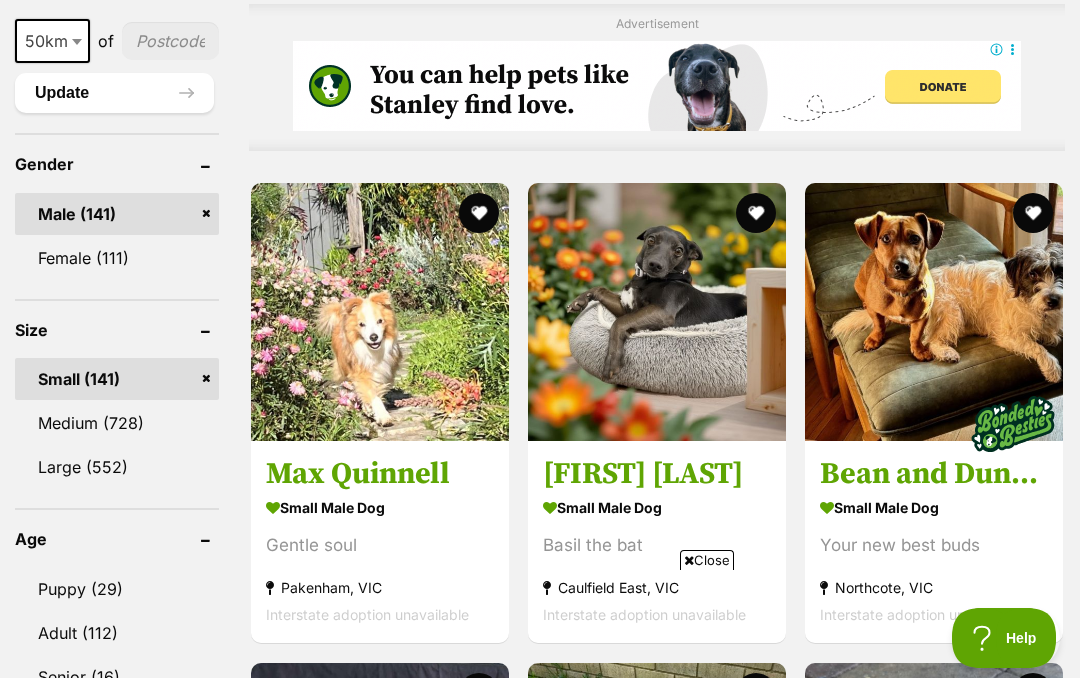 click at bounding box center [657, 312] 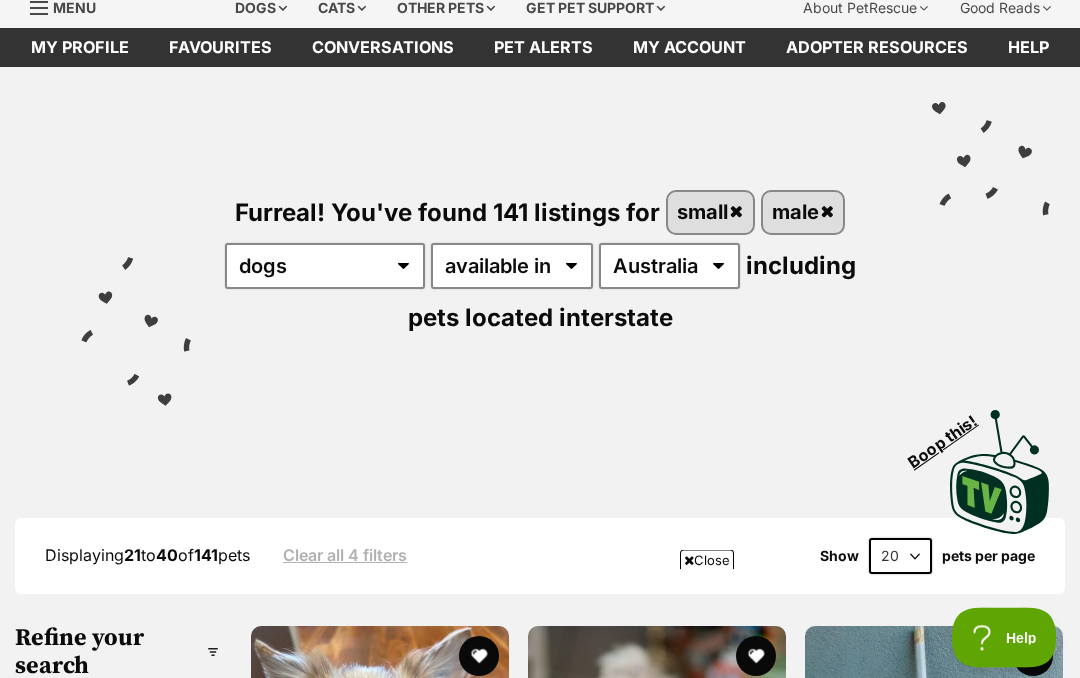 scroll, scrollTop: 71, scrollLeft: 0, axis: vertical 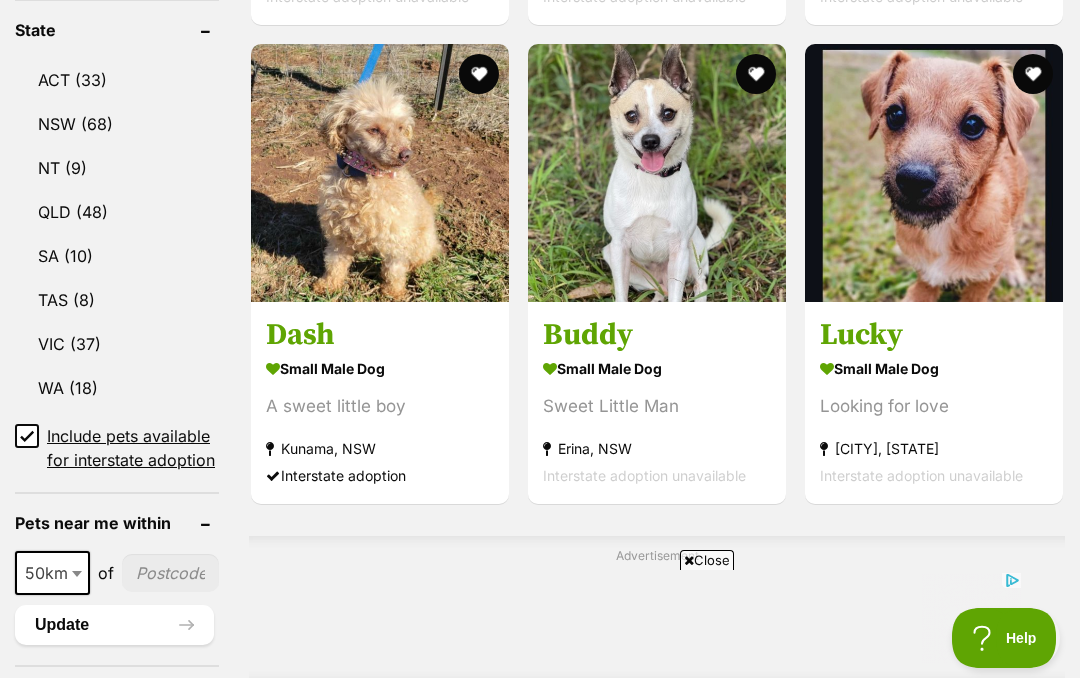 click at bounding box center [380, 173] 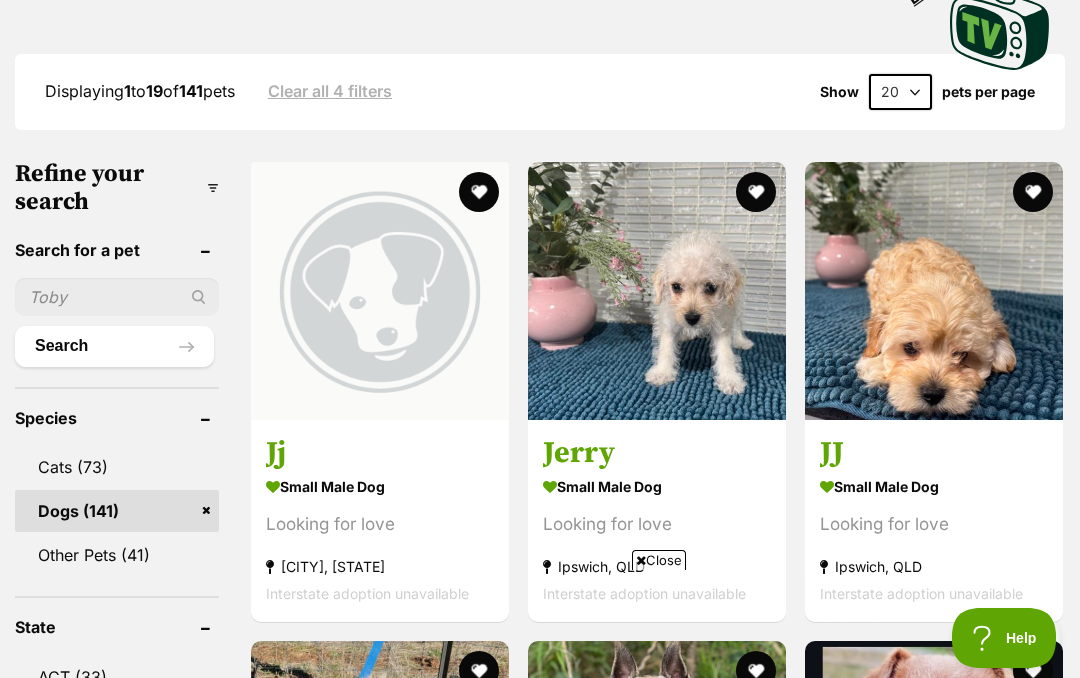 scroll, scrollTop: 0, scrollLeft: 0, axis: both 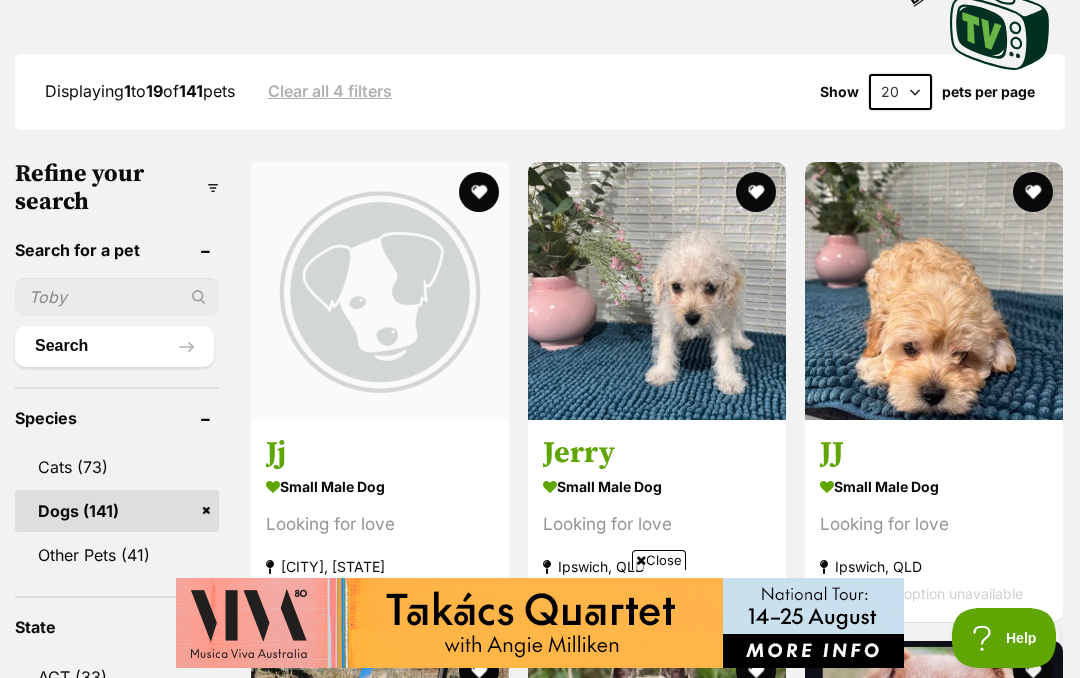 click at bounding box center [657, 291] 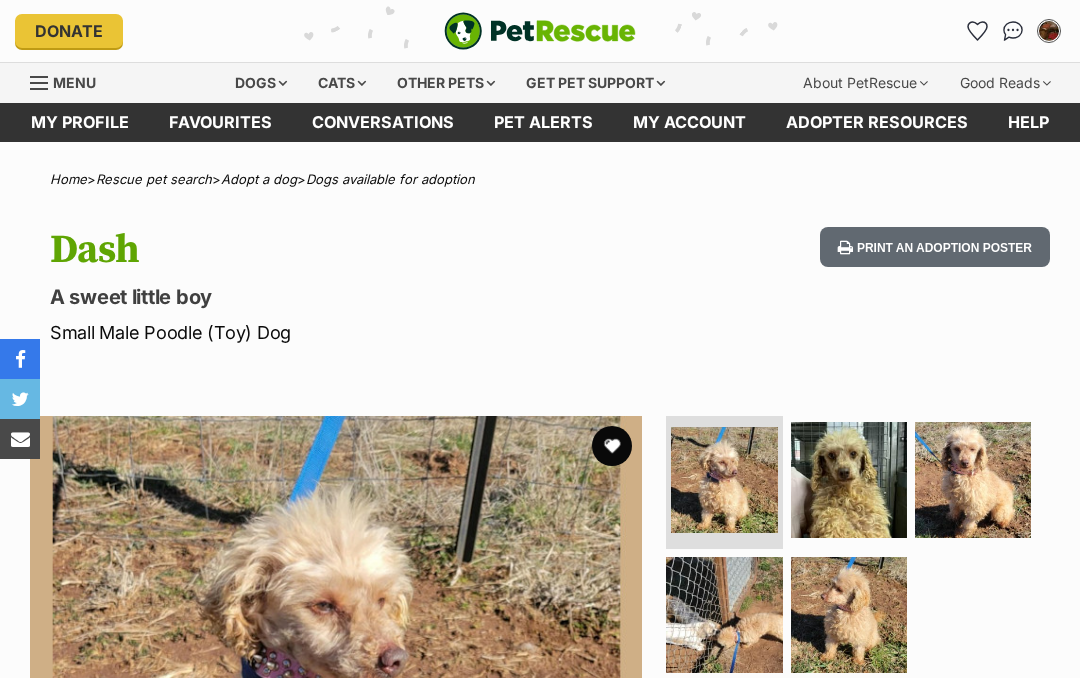 scroll, scrollTop: 0, scrollLeft: 0, axis: both 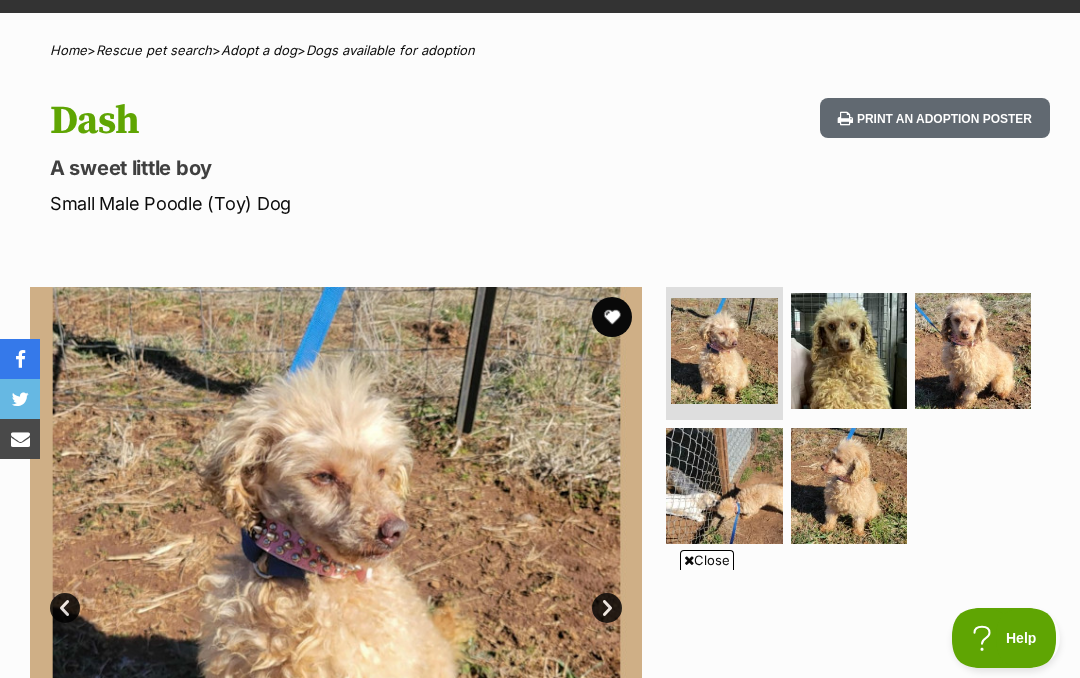 click at bounding box center [612, 317] 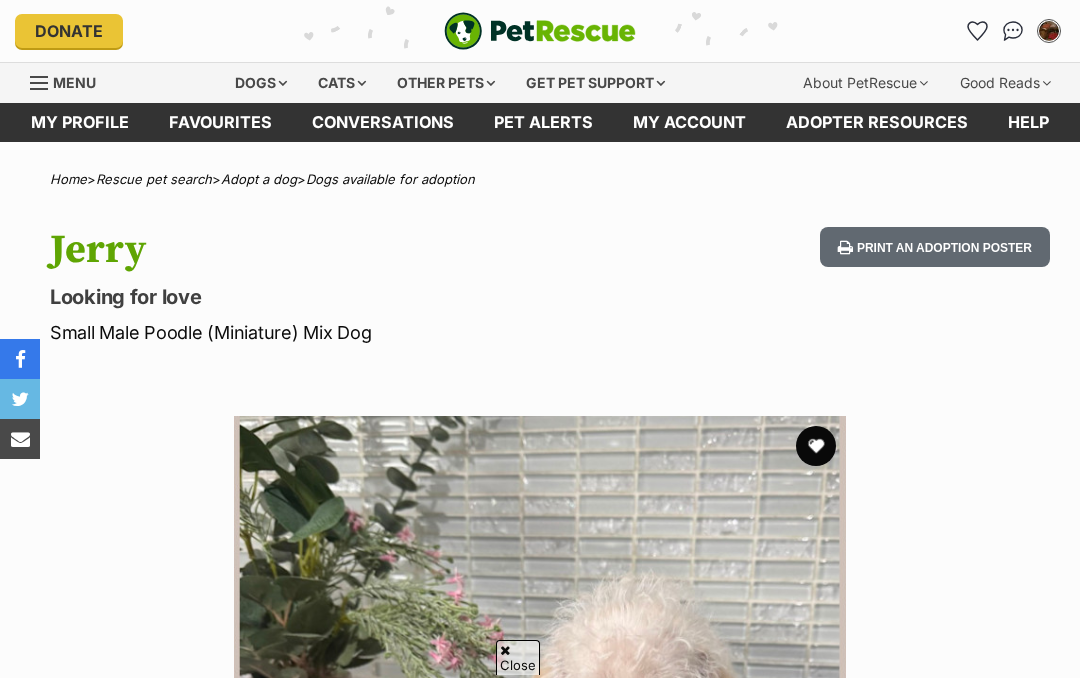 scroll, scrollTop: 991, scrollLeft: 0, axis: vertical 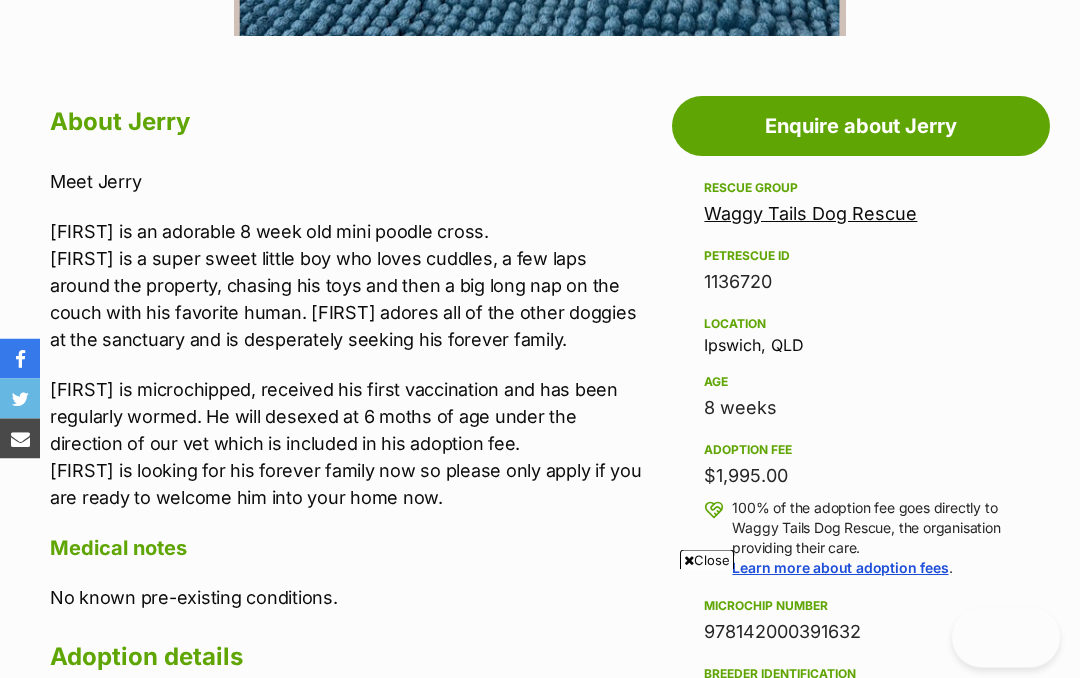 click on "Age
8 weeks" at bounding box center [861, 397] 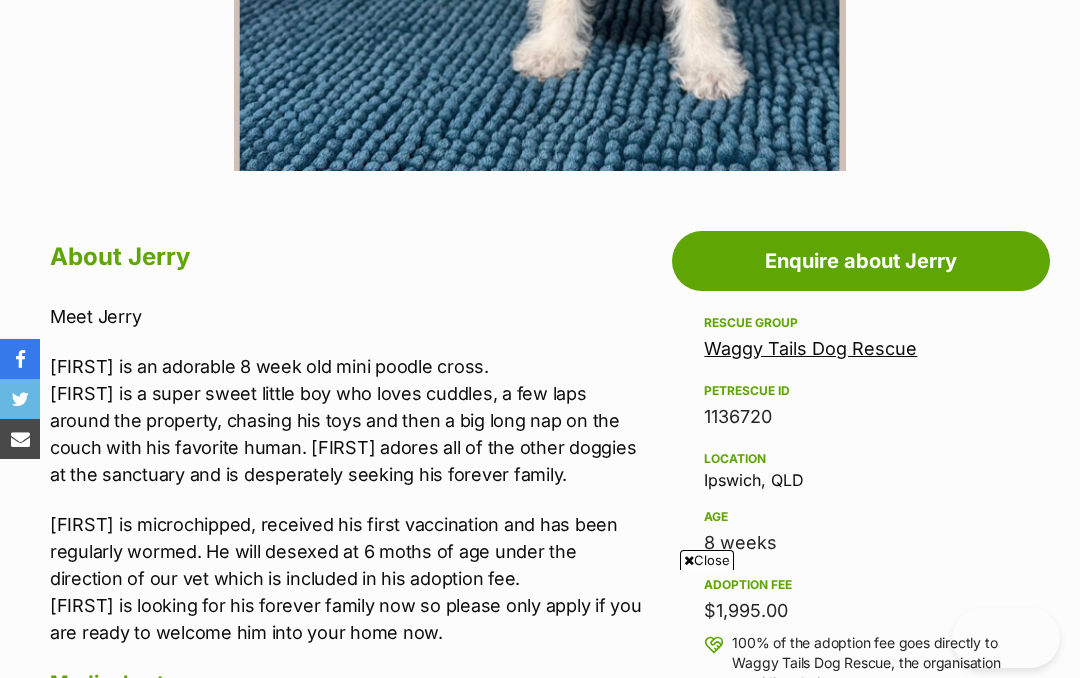 scroll, scrollTop: 0, scrollLeft: 0, axis: both 